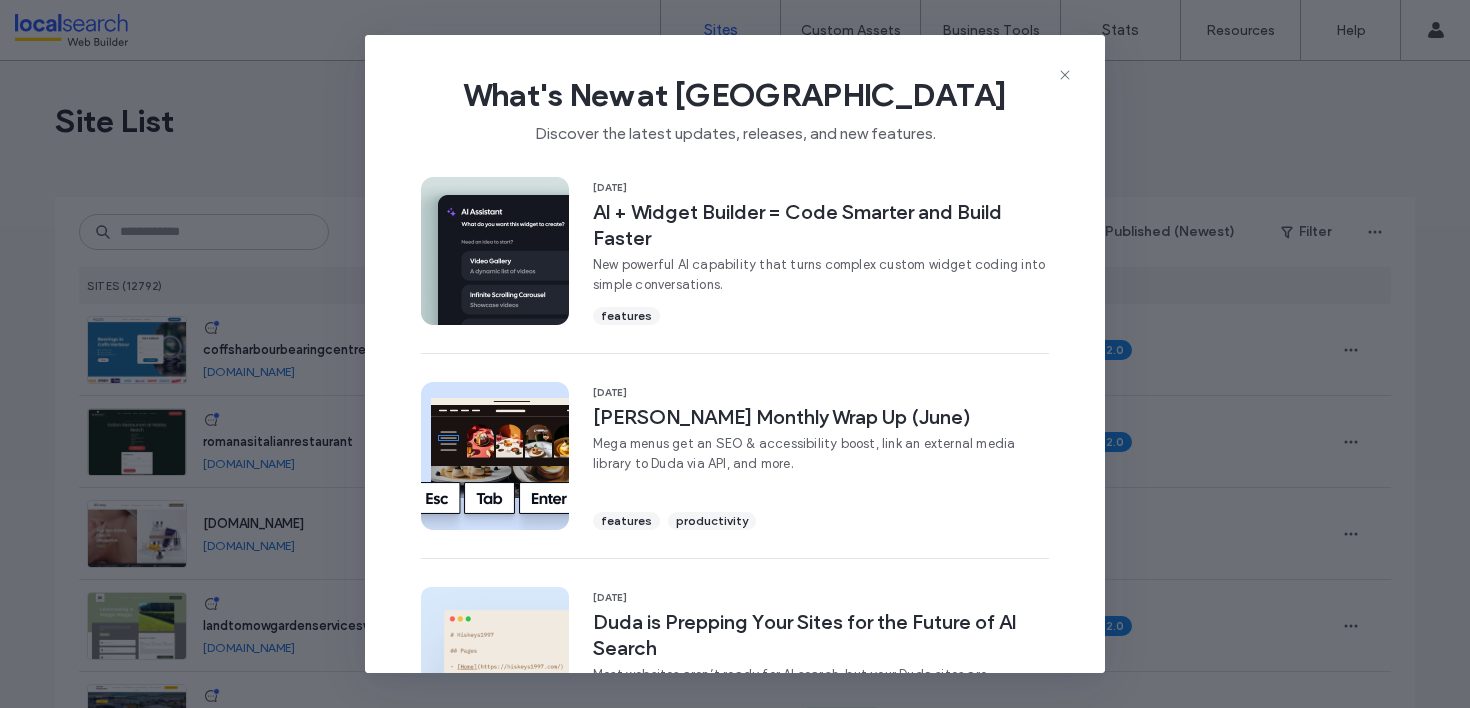 scroll, scrollTop: 0, scrollLeft: 0, axis: both 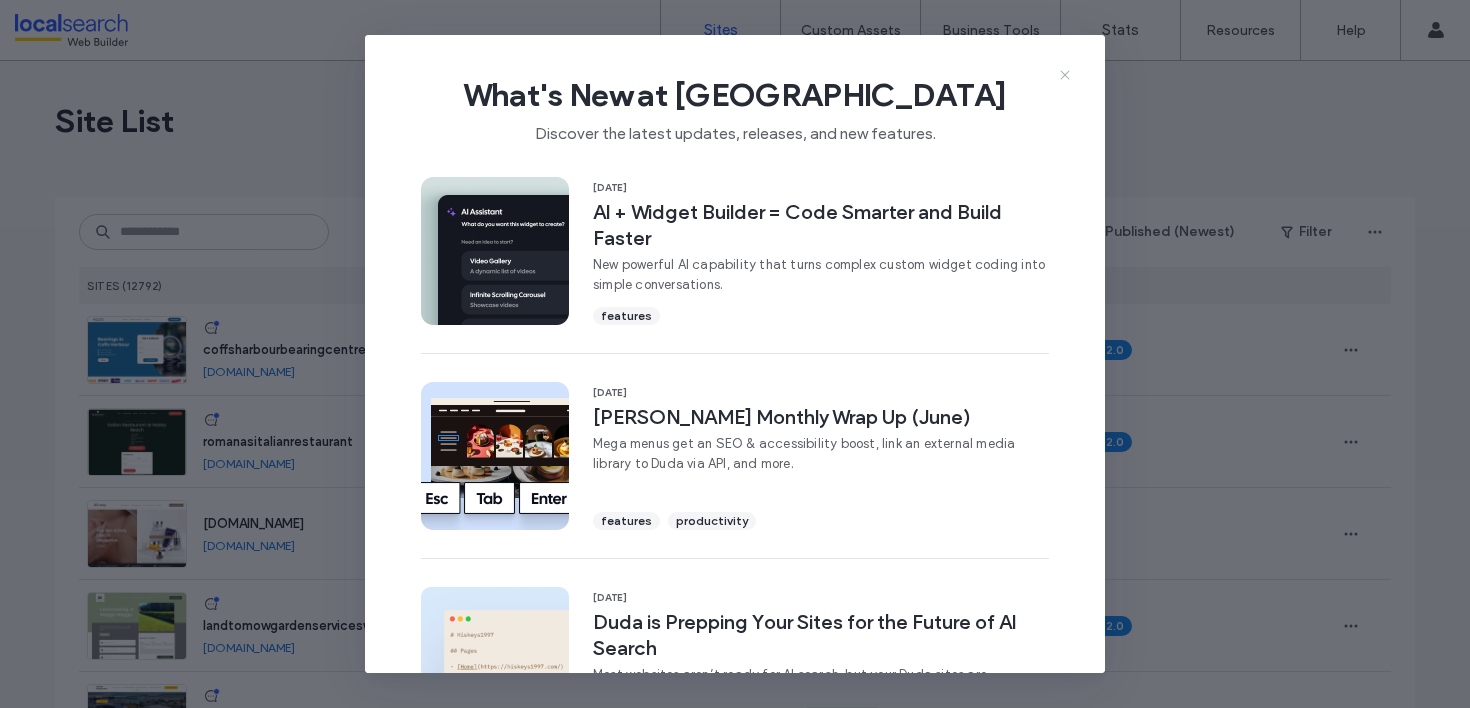 click 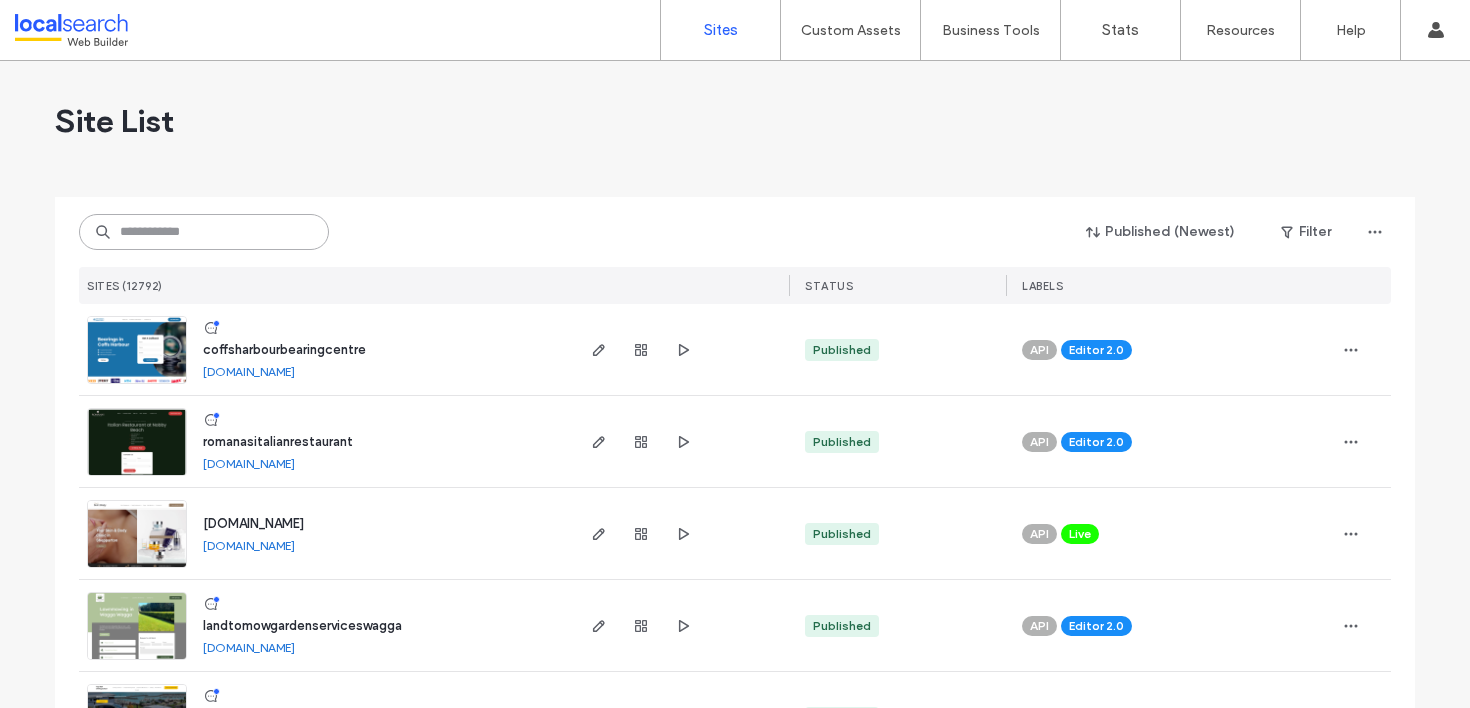 click at bounding box center [204, 232] 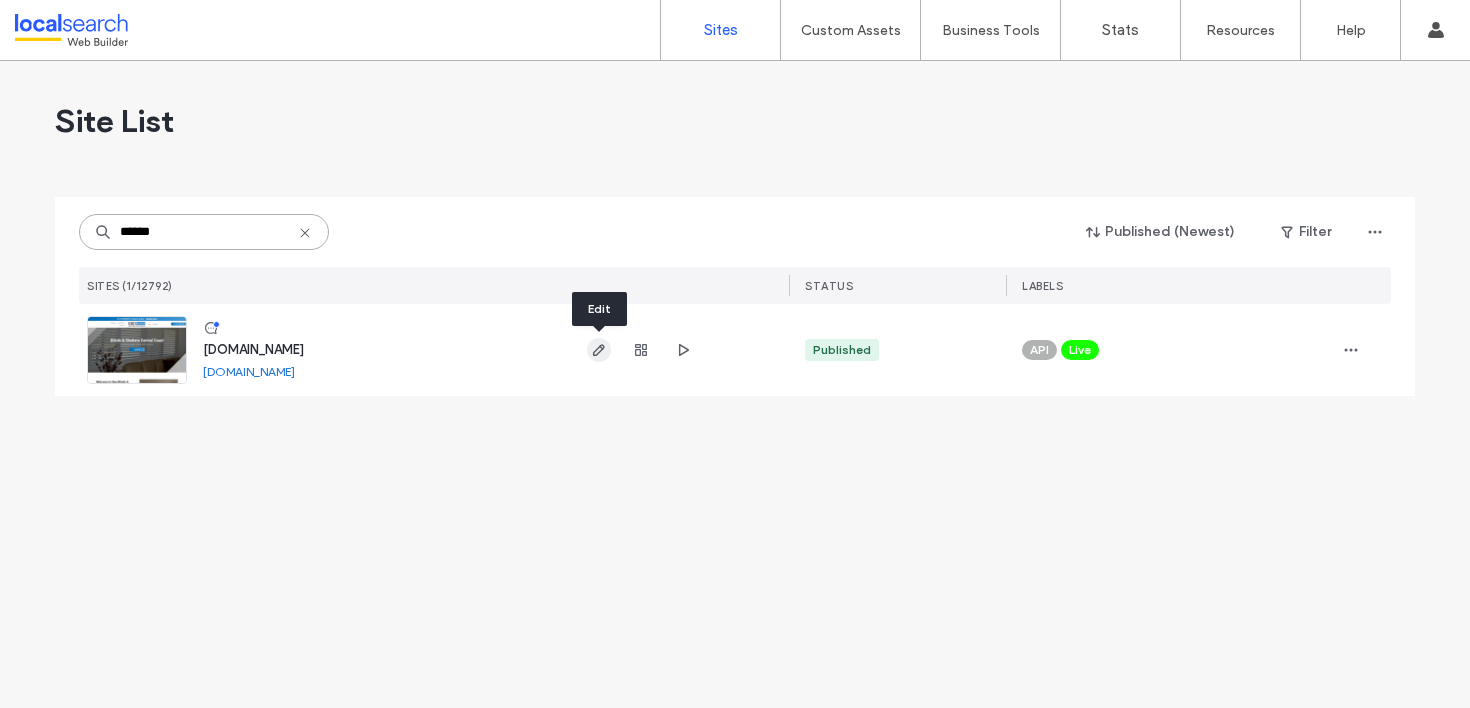 type on "******" 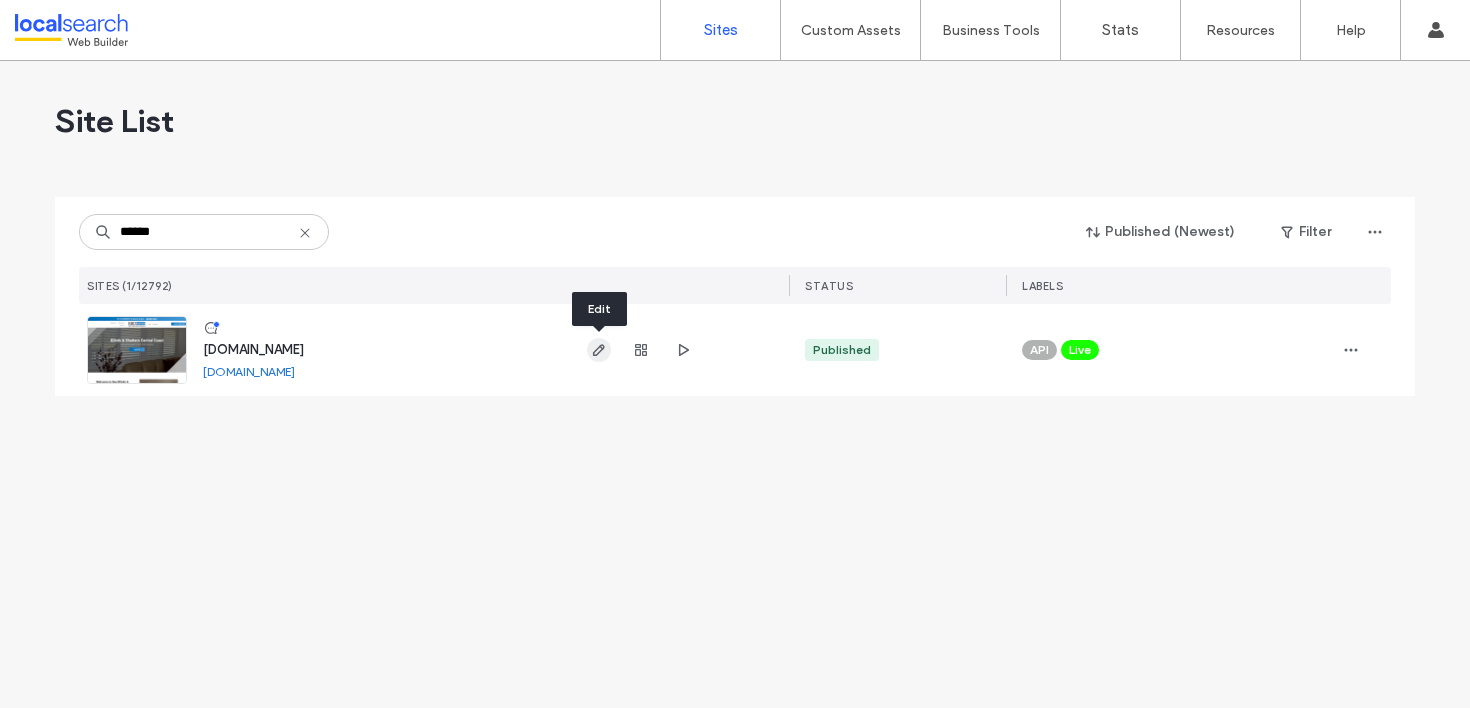 click 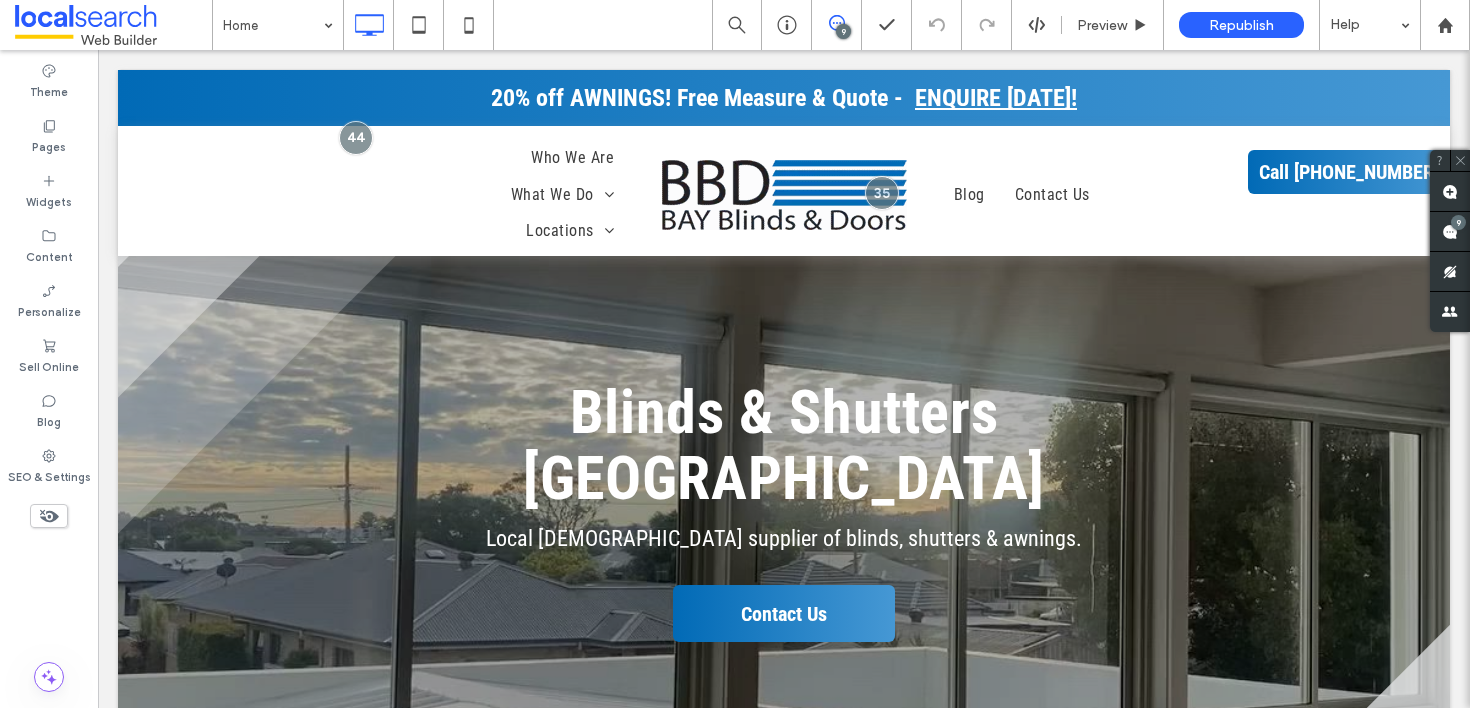 scroll, scrollTop: 0, scrollLeft: 0, axis: both 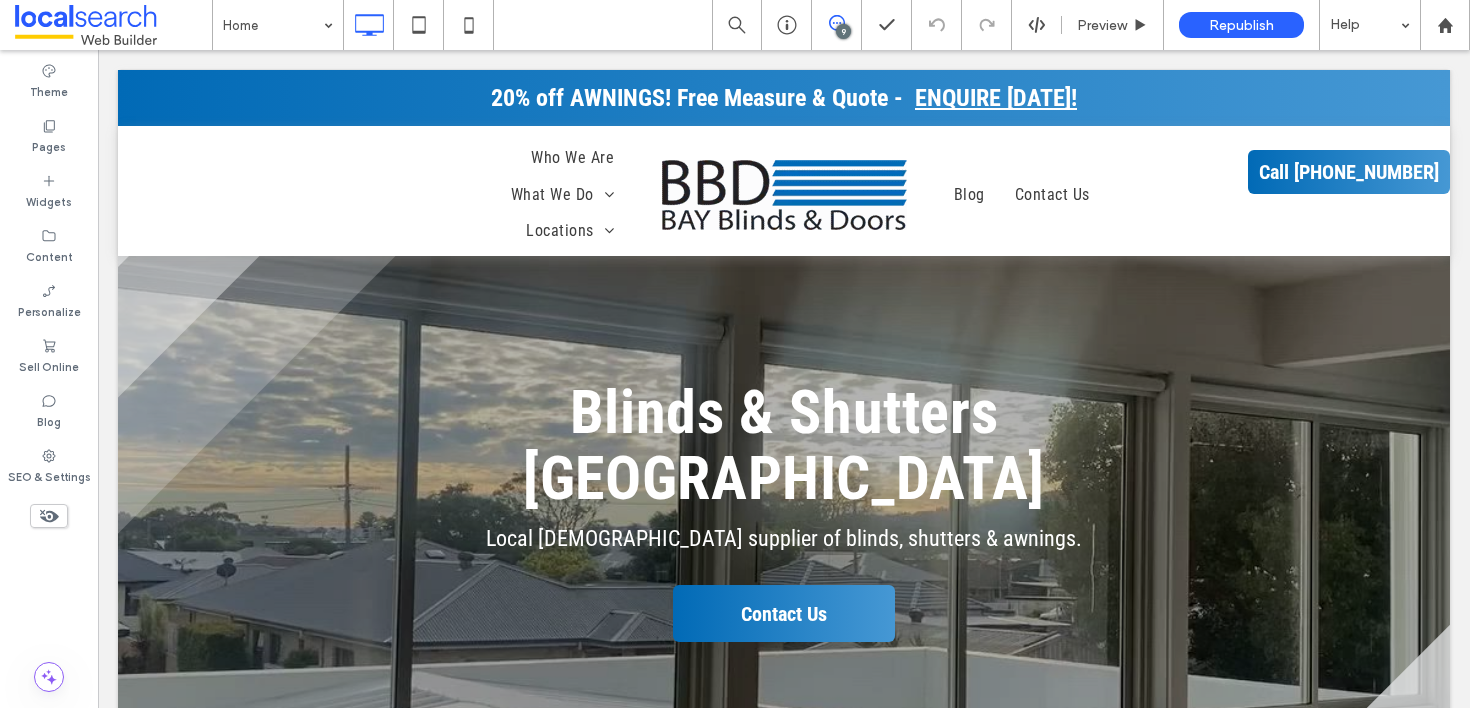 click at bounding box center (836, 23) 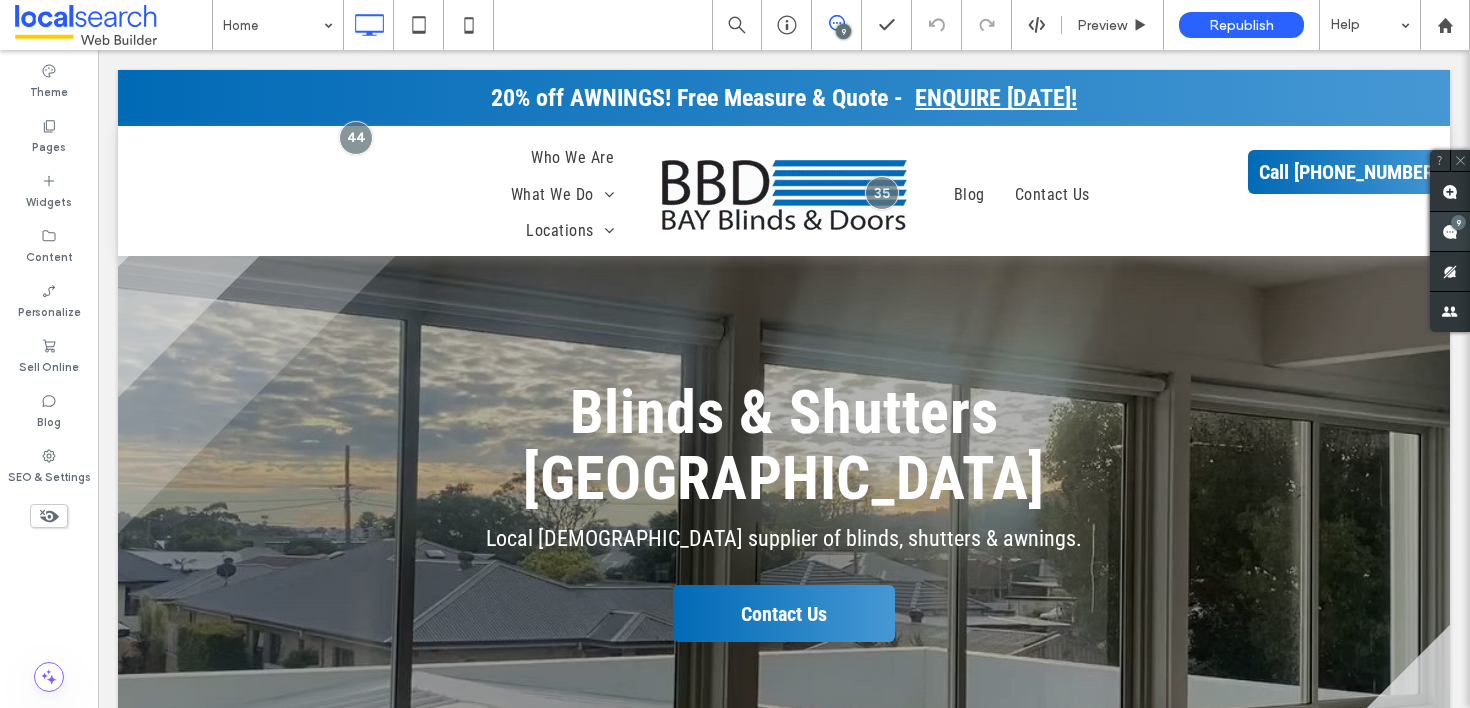 click at bounding box center [1450, 231] 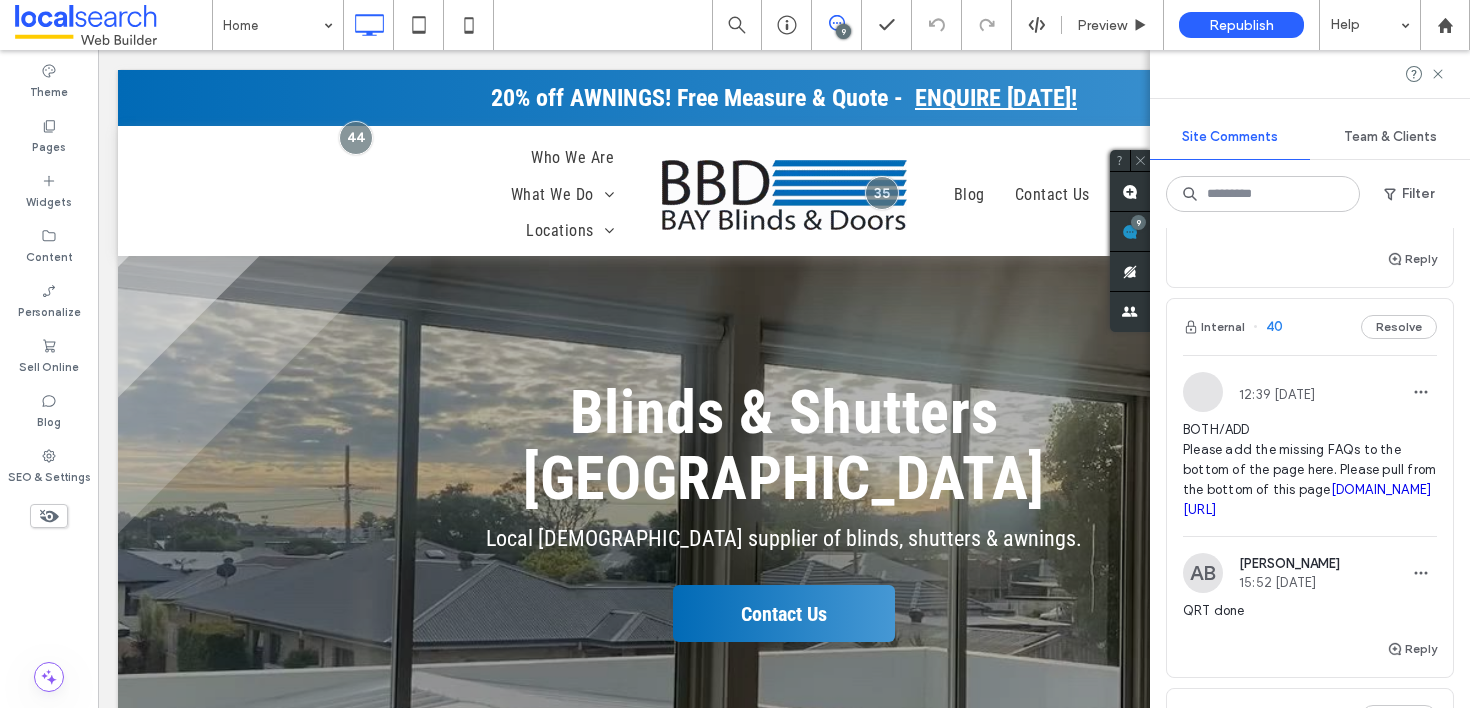 scroll, scrollTop: 1240, scrollLeft: 0, axis: vertical 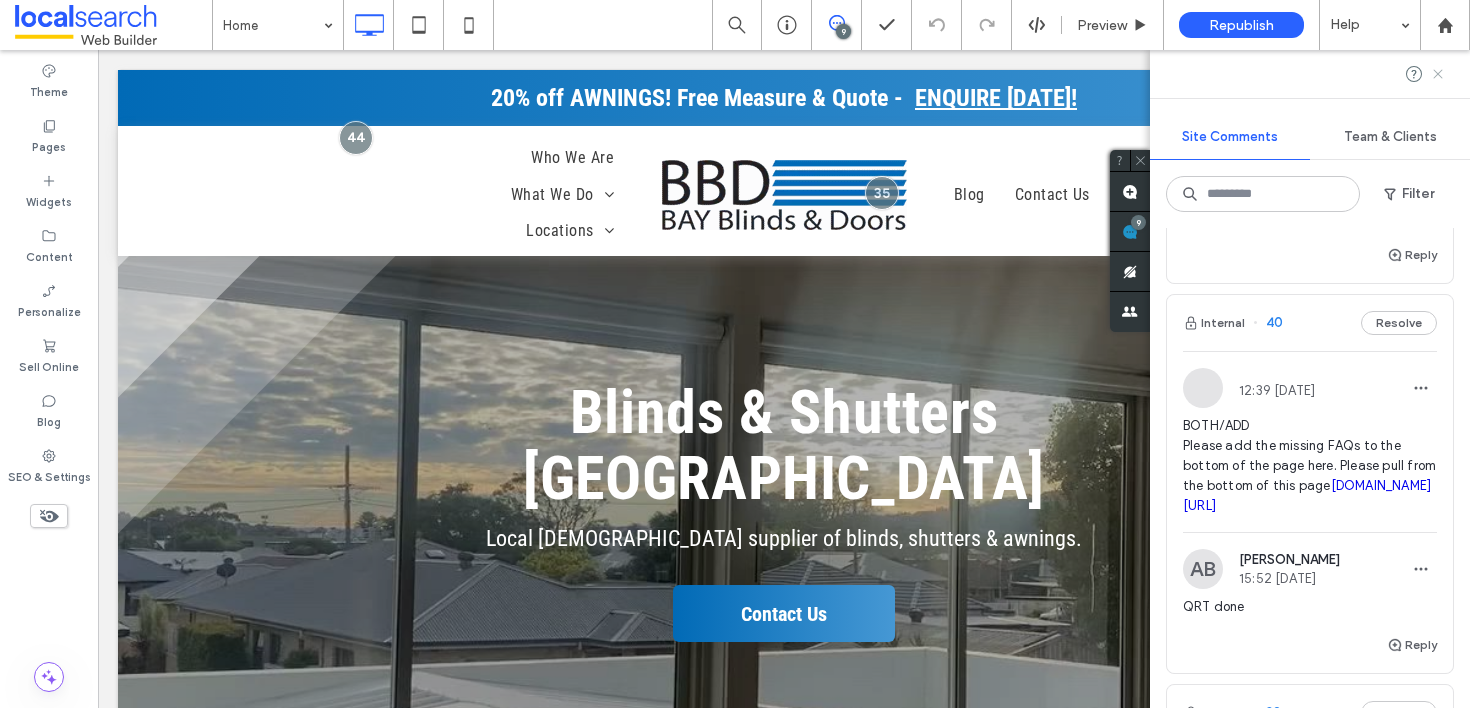 click 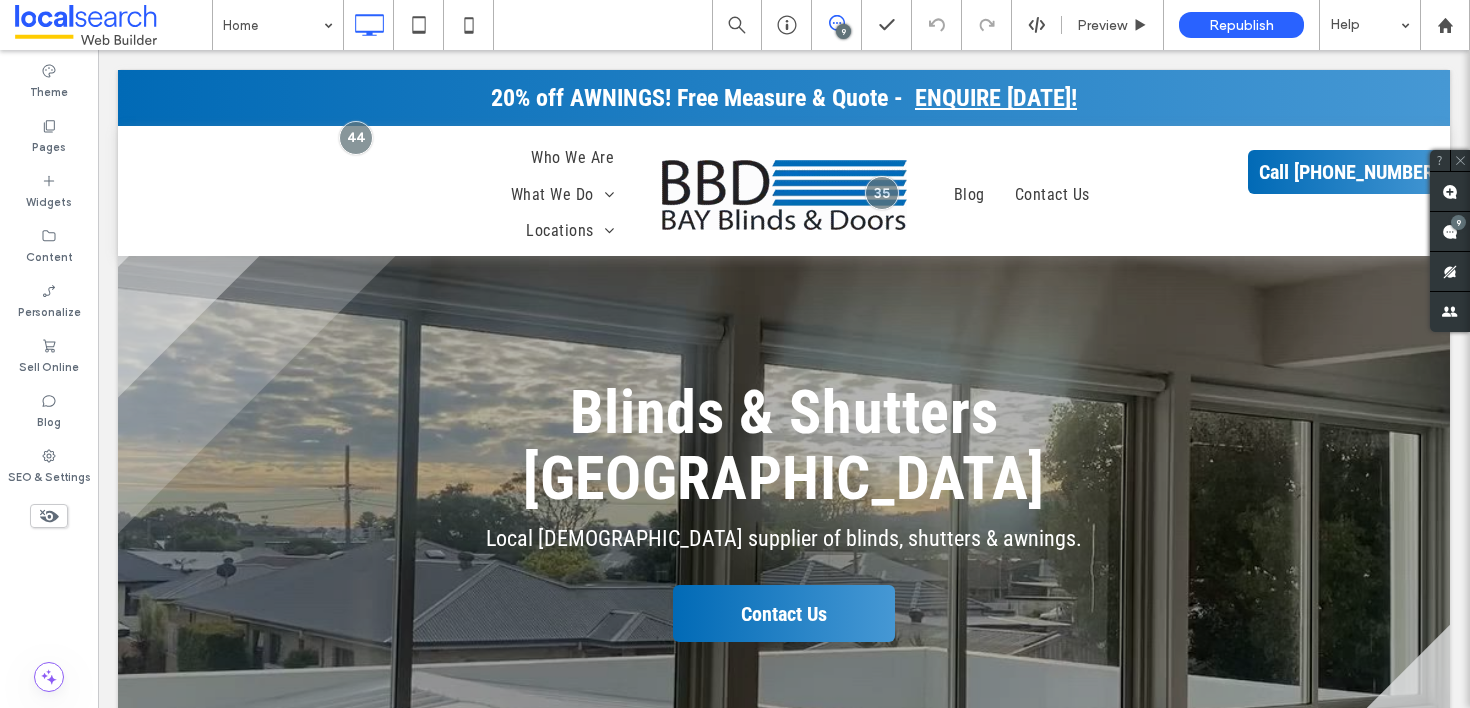 scroll, scrollTop: 0, scrollLeft: 0, axis: both 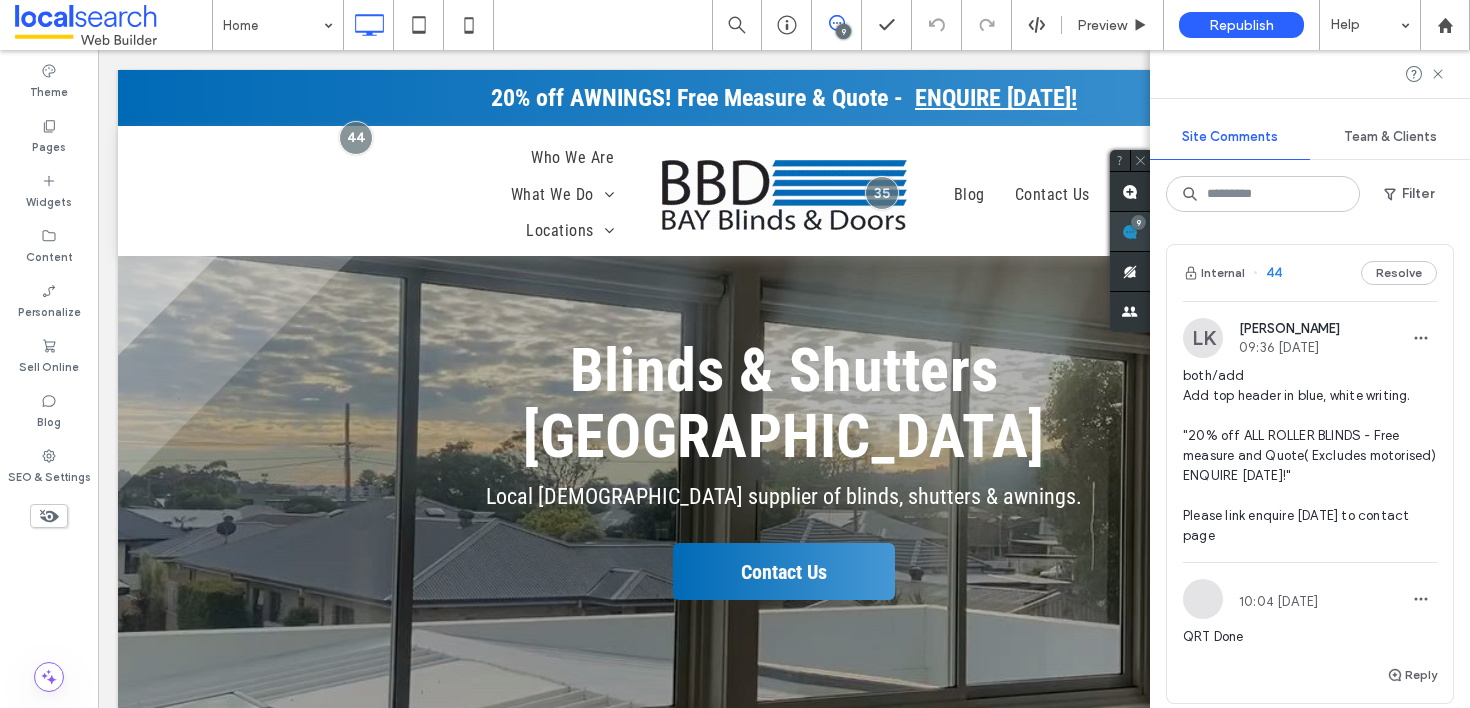 click on "9" at bounding box center [1138, 222] 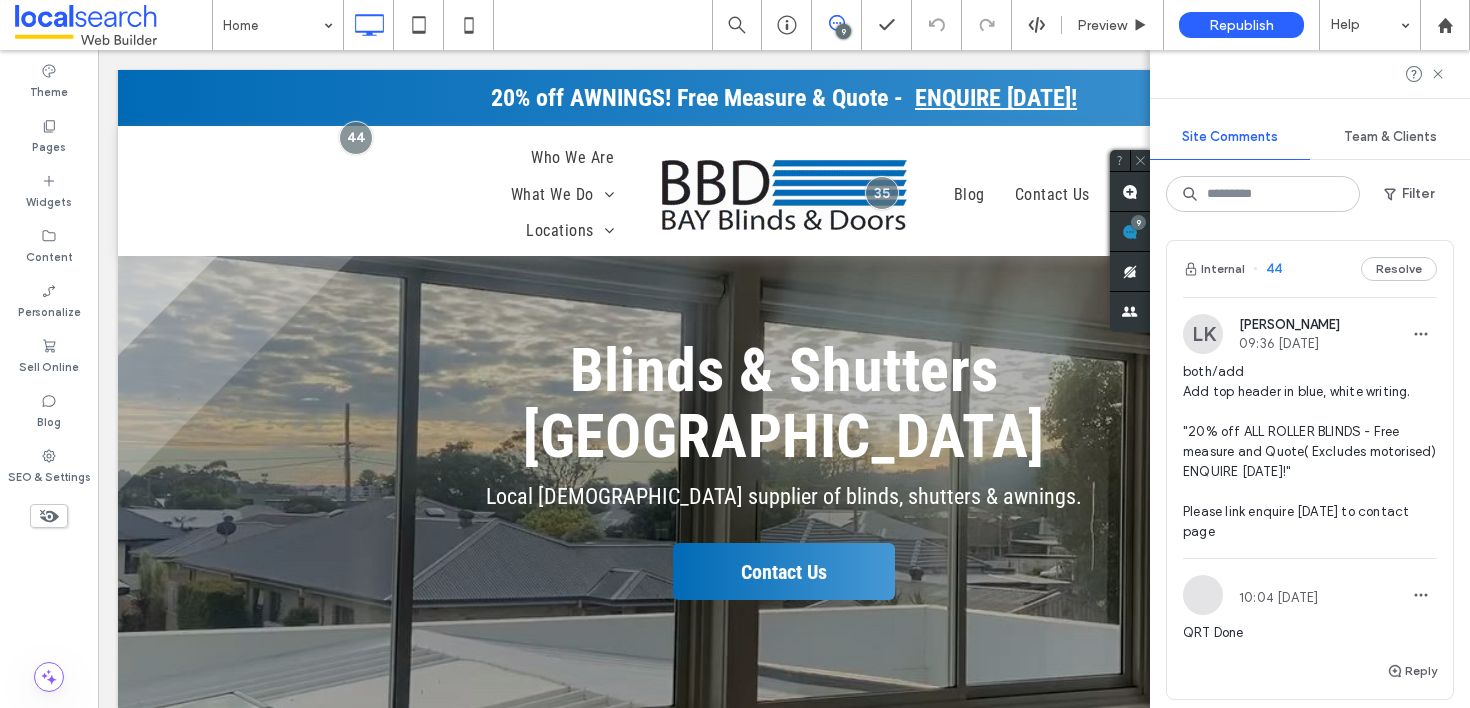 scroll, scrollTop: 0, scrollLeft: 0, axis: both 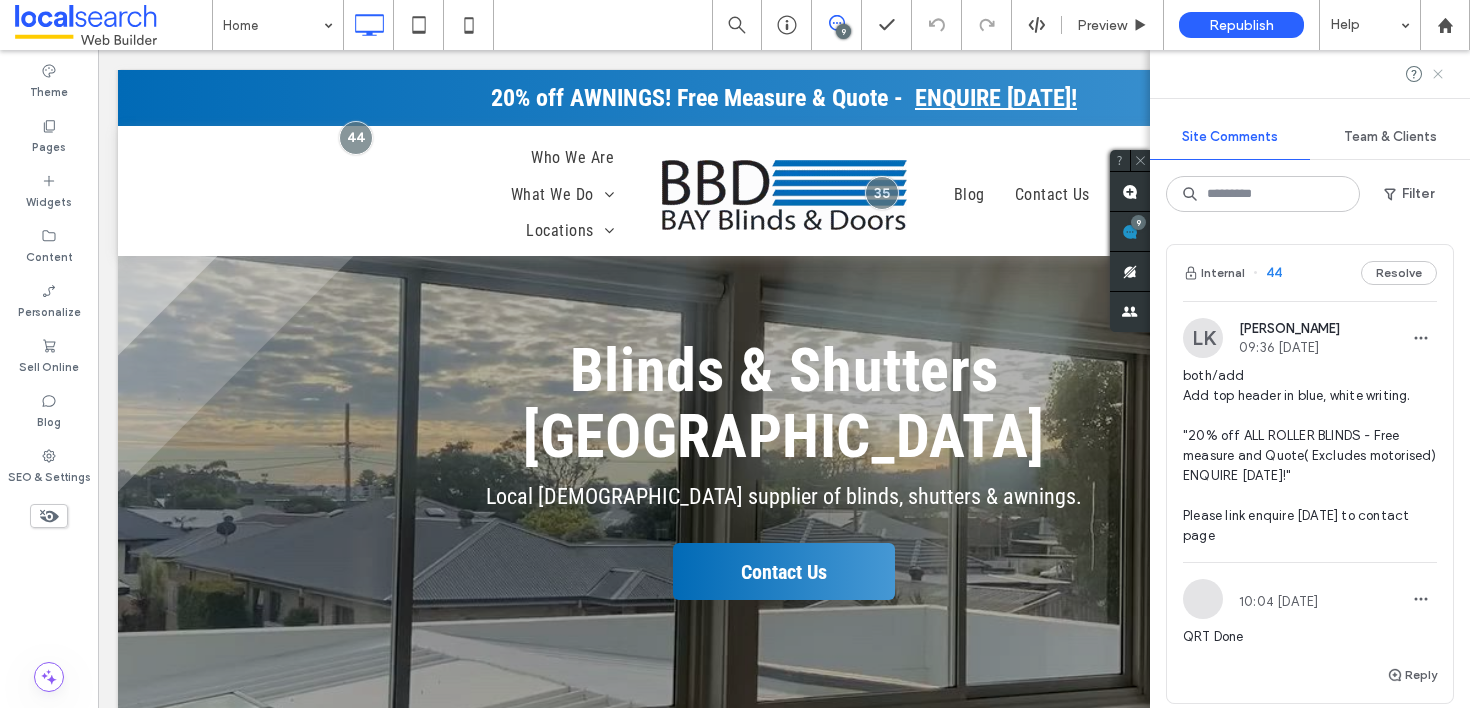 click 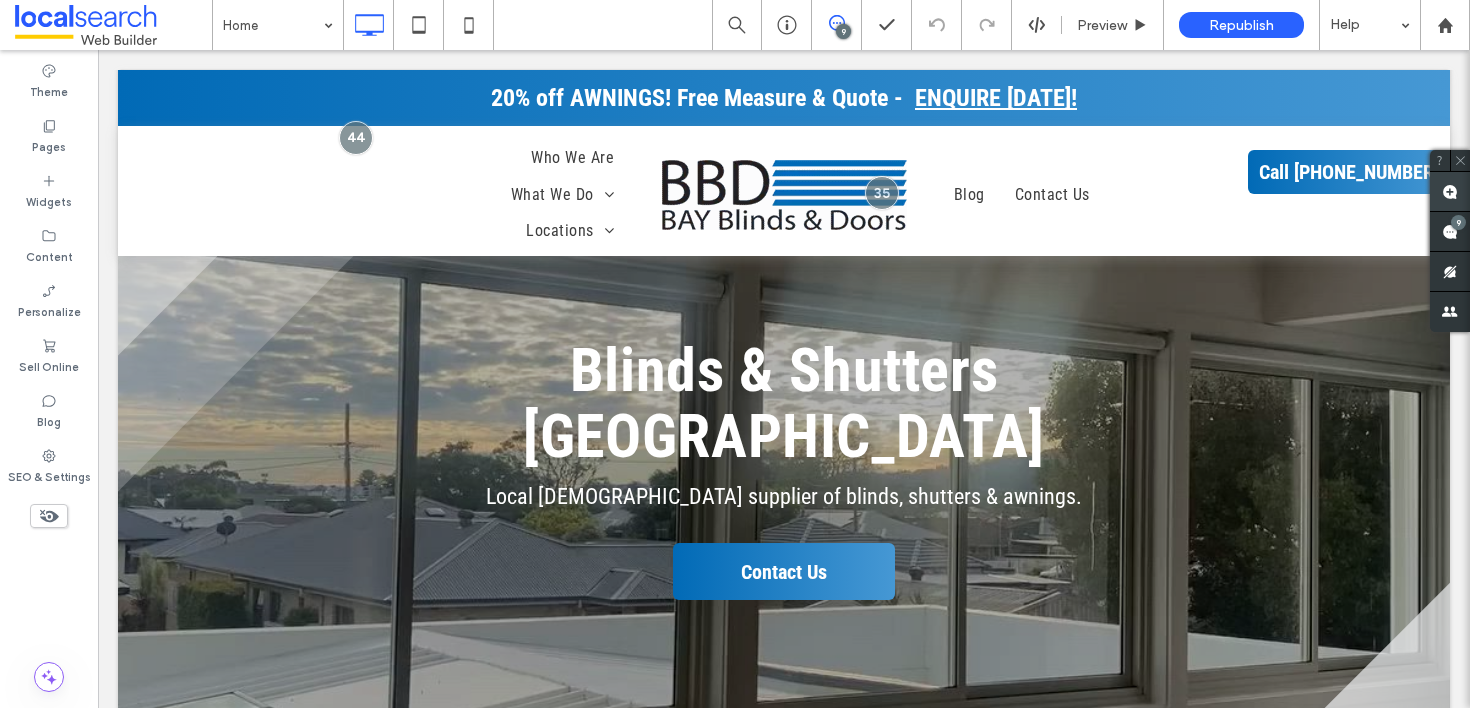 click 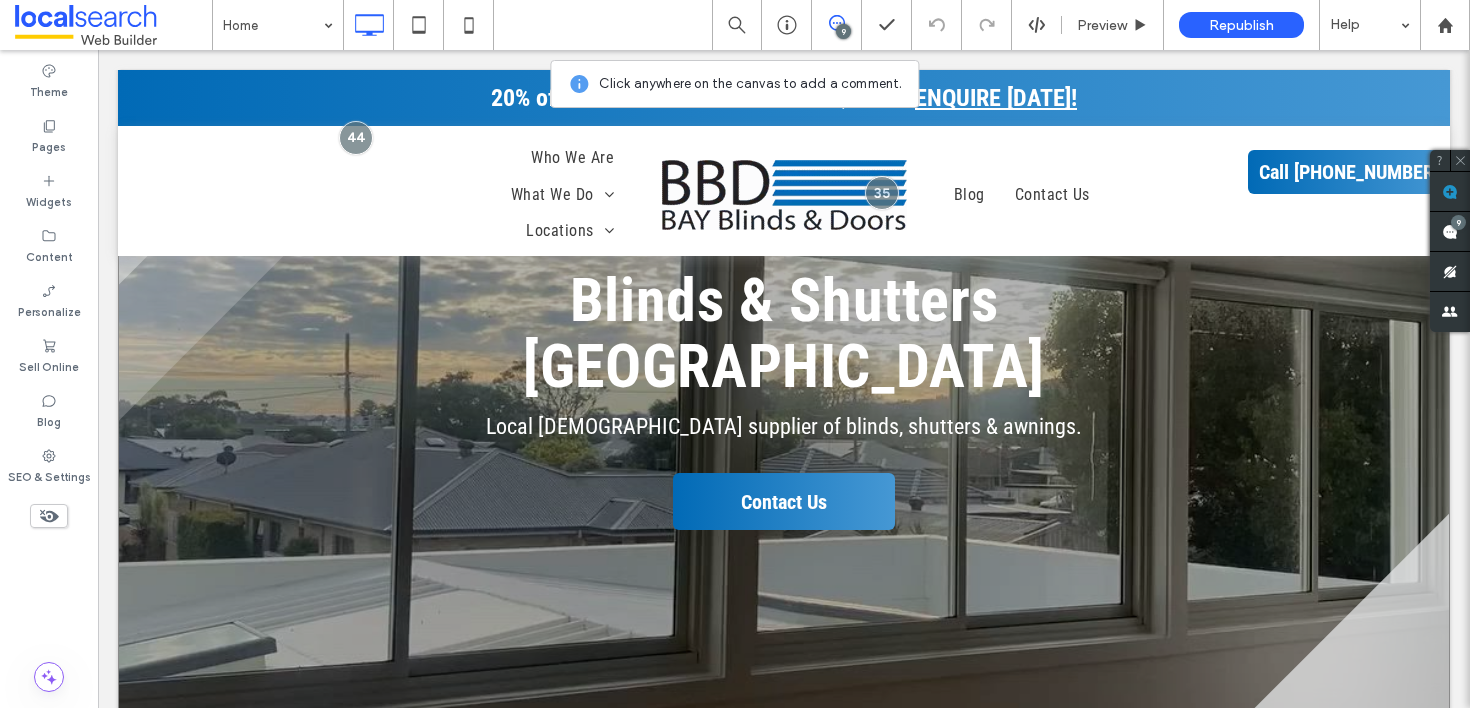 scroll, scrollTop: 126, scrollLeft: 0, axis: vertical 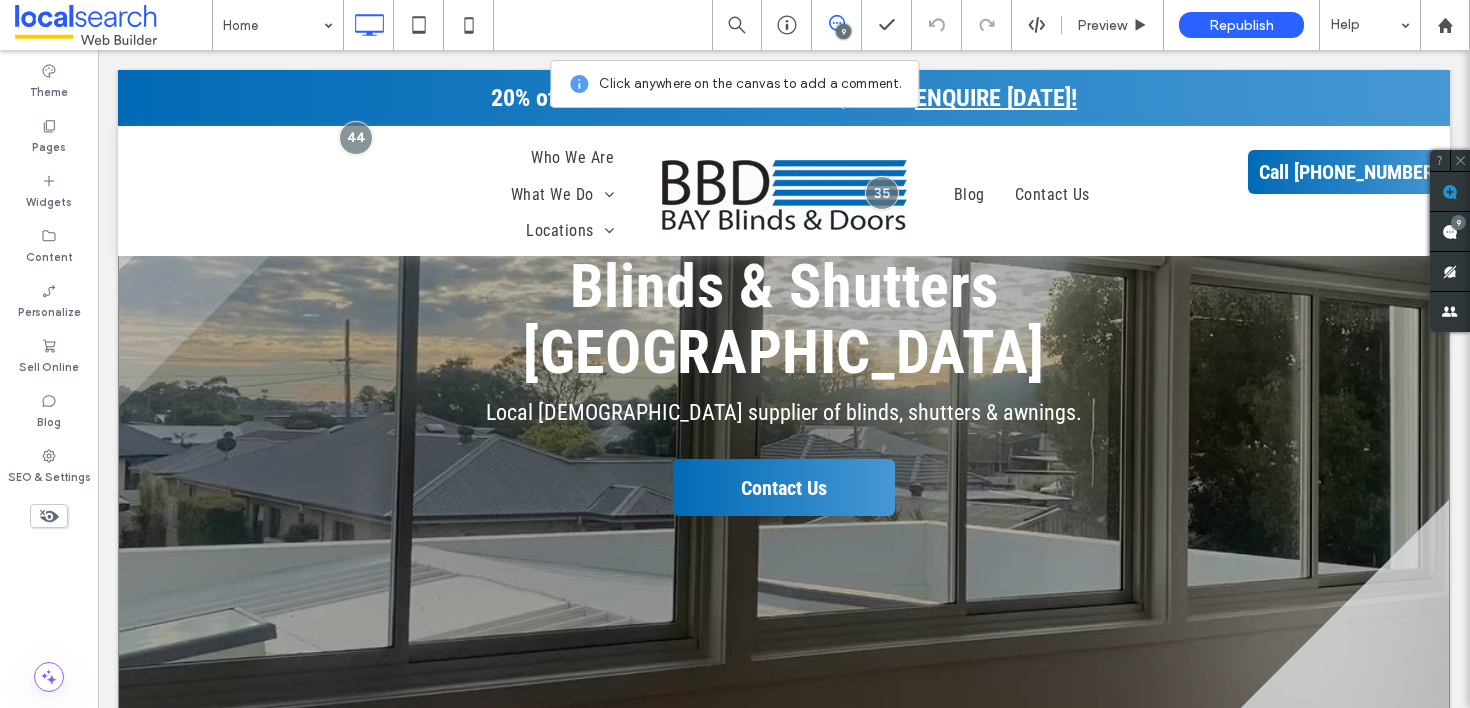 click on "Blinds & Shutters Central Coast
Local Australian supplier of blinds, shutters & awnings.
Contact Us
Click To Paste" at bounding box center (784, 385) 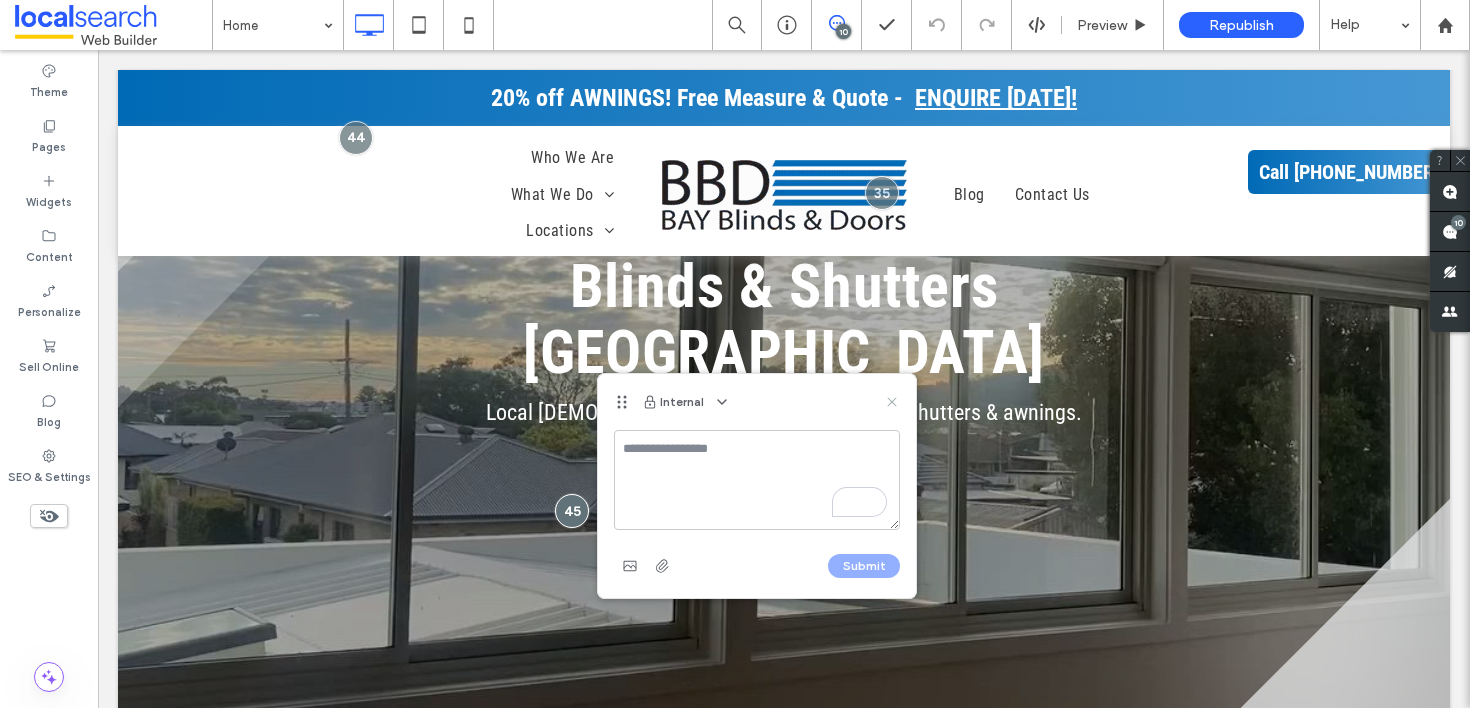 click 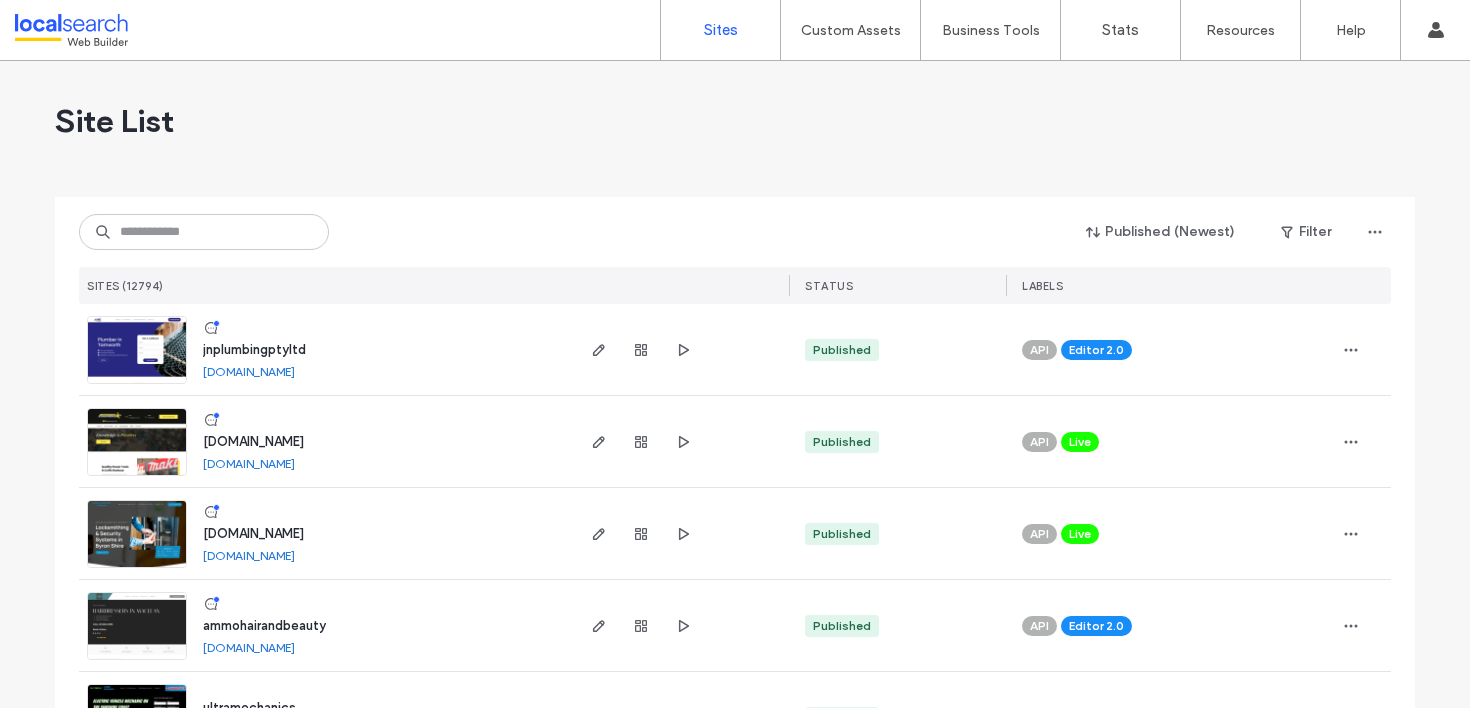 scroll, scrollTop: 0, scrollLeft: 0, axis: both 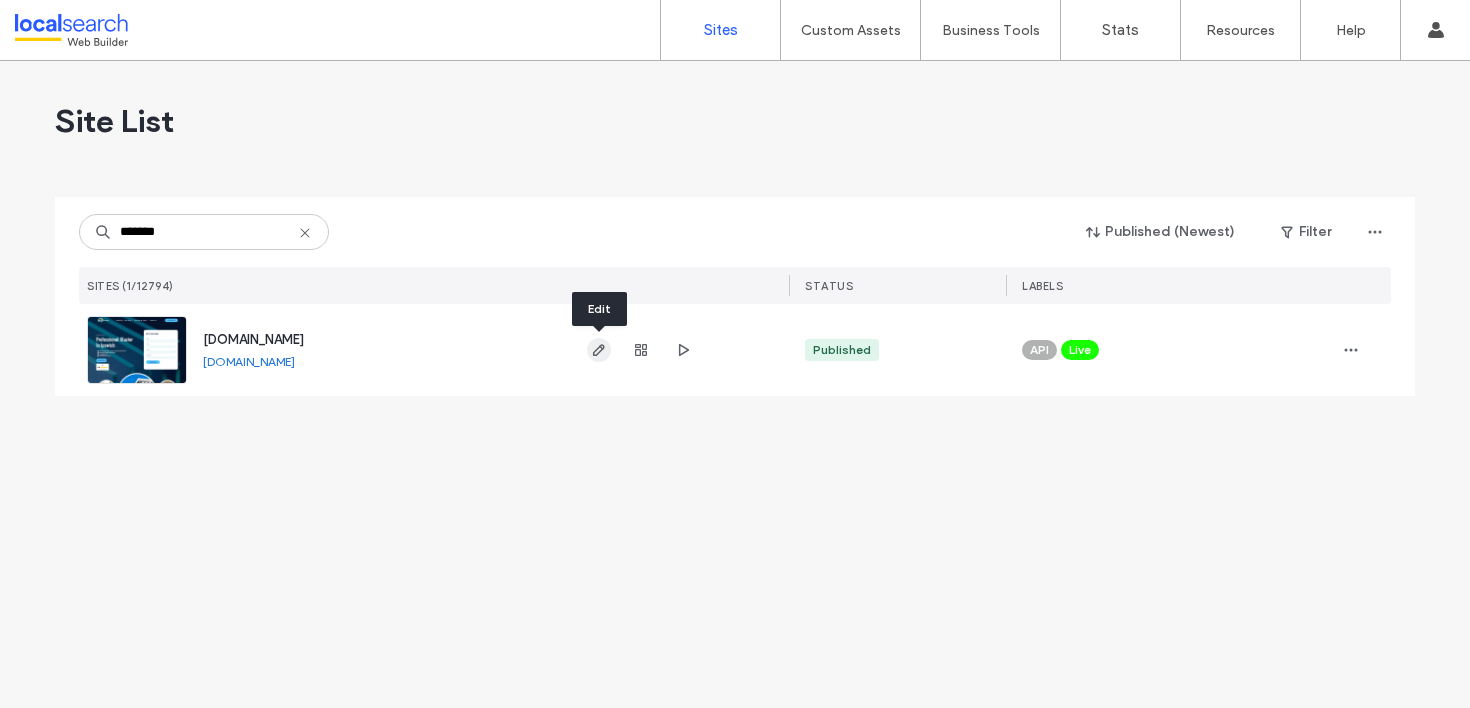 type on "*******" 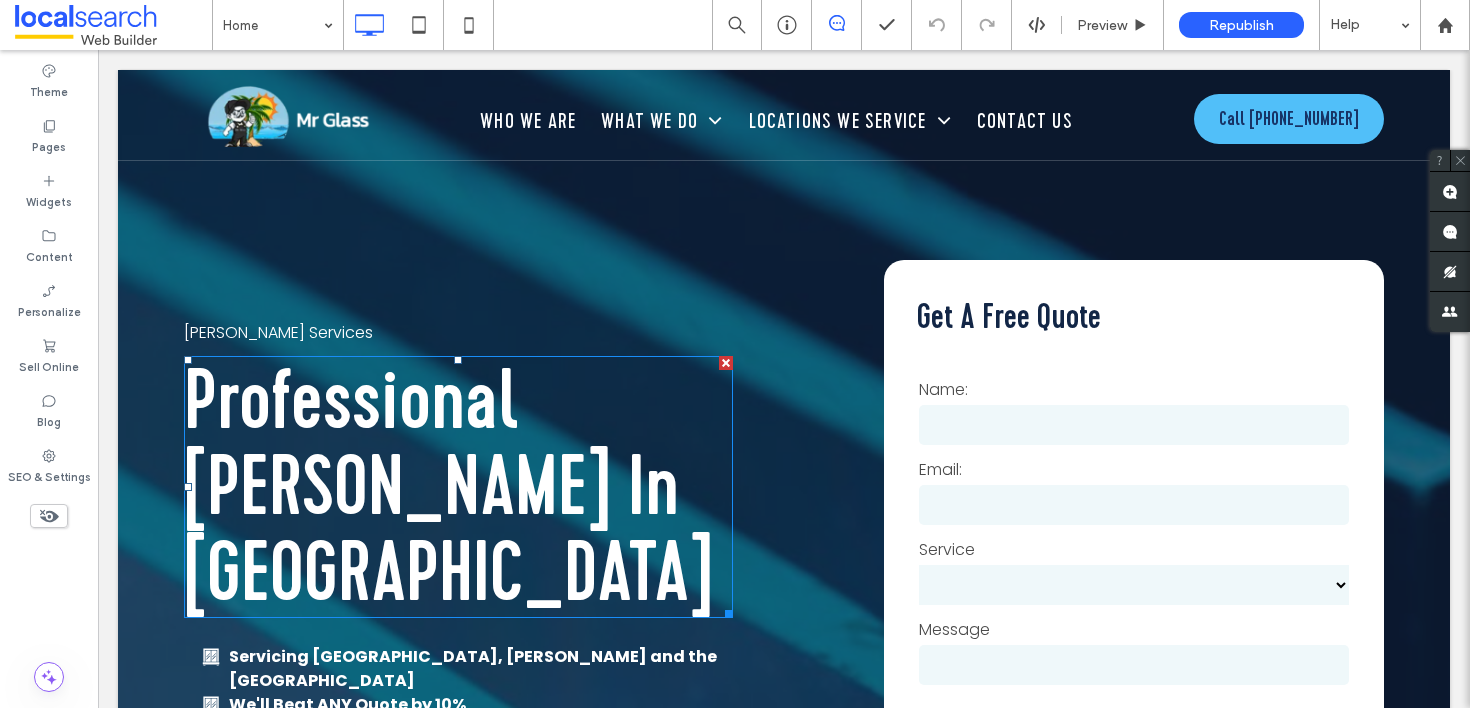 scroll, scrollTop: 0, scrollLeft: 0, axis: both 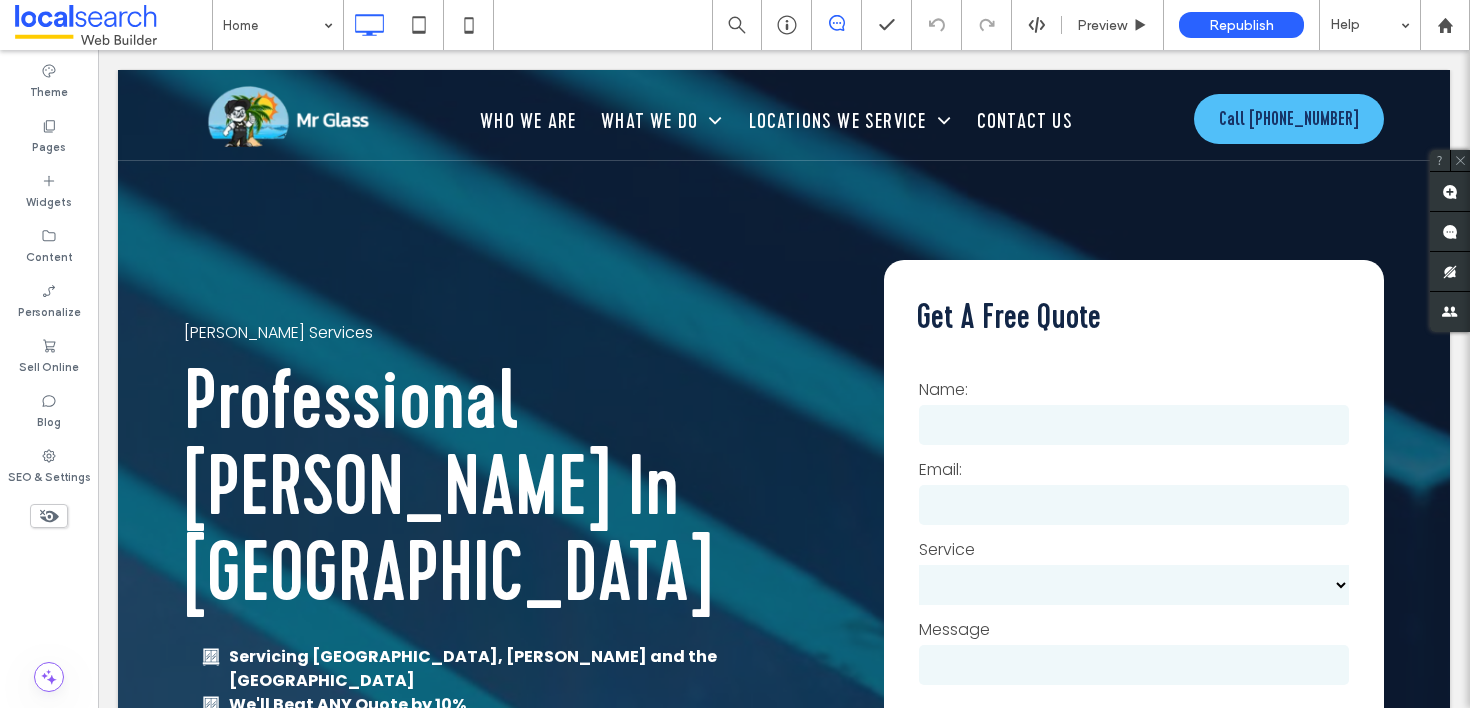 click 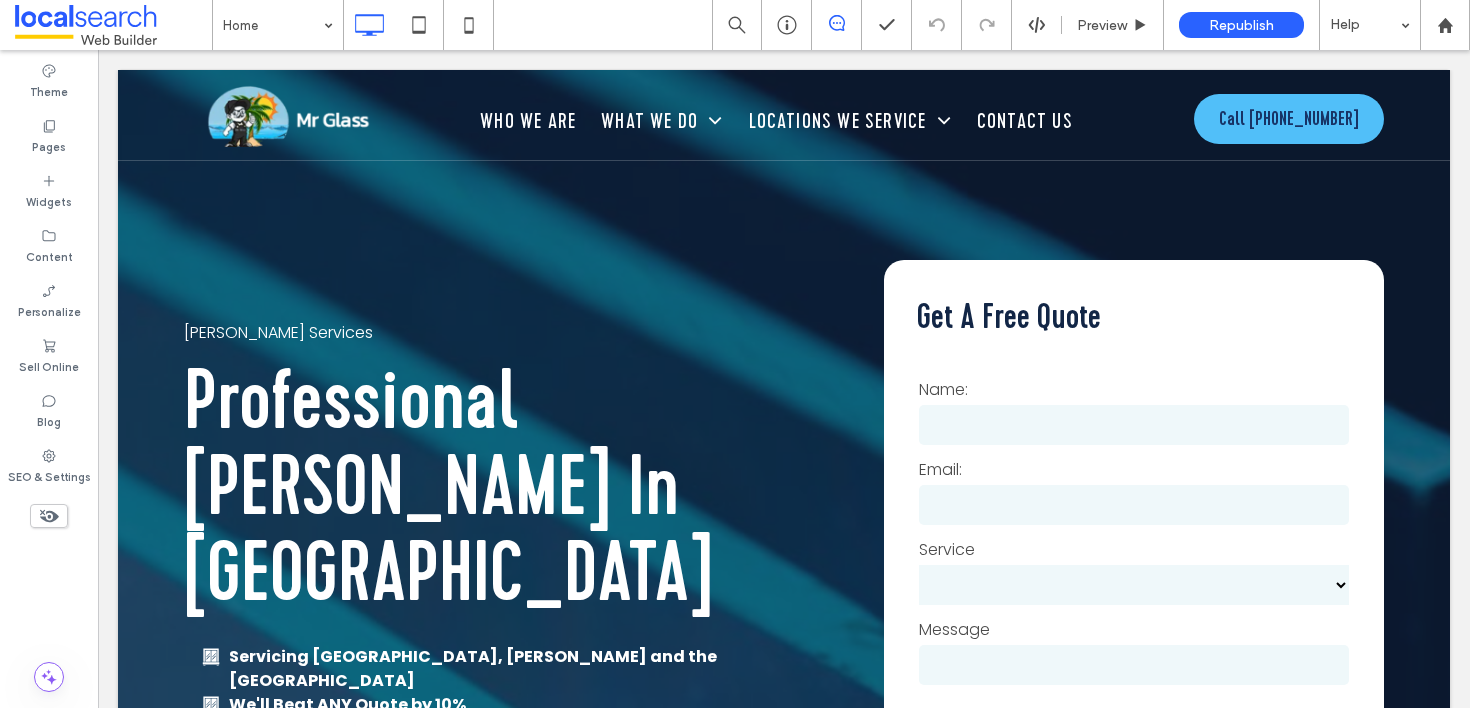 click 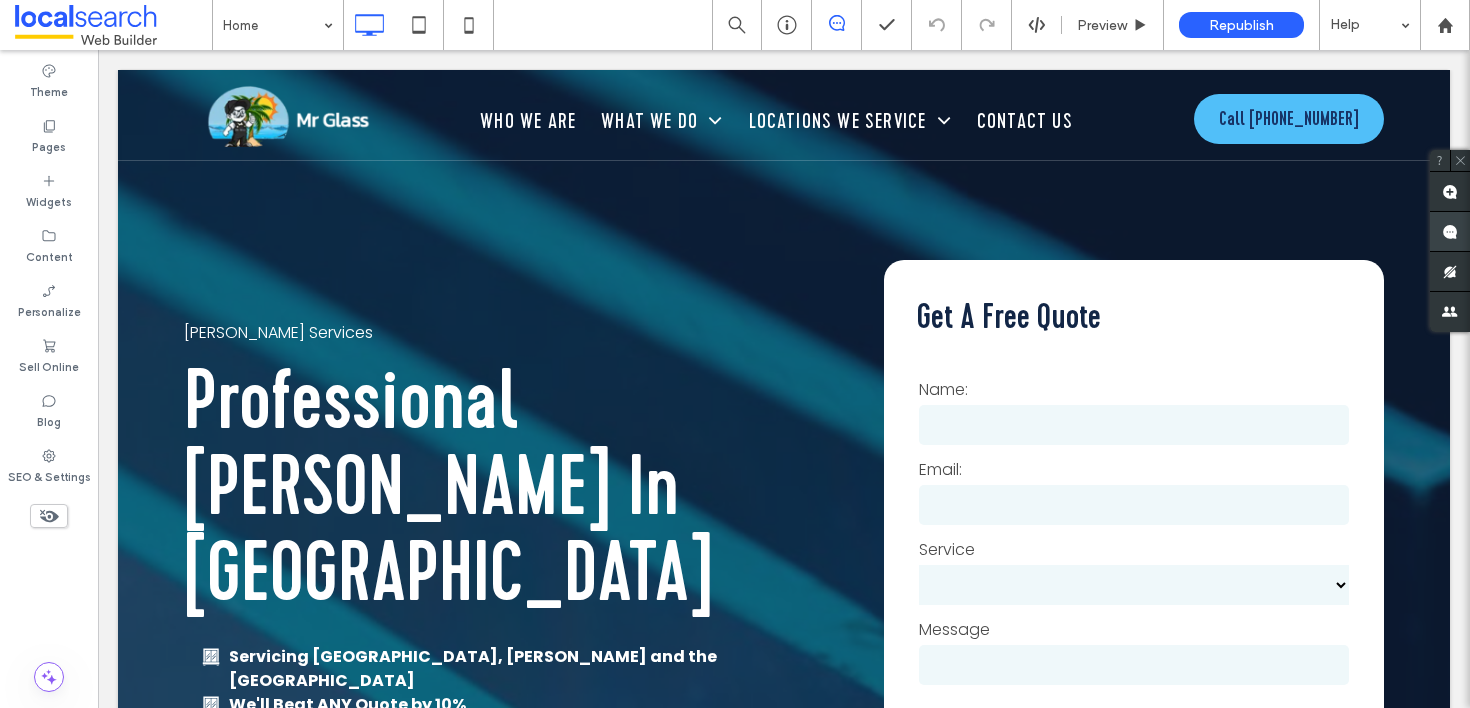 click at bounding box center [1450, 231] 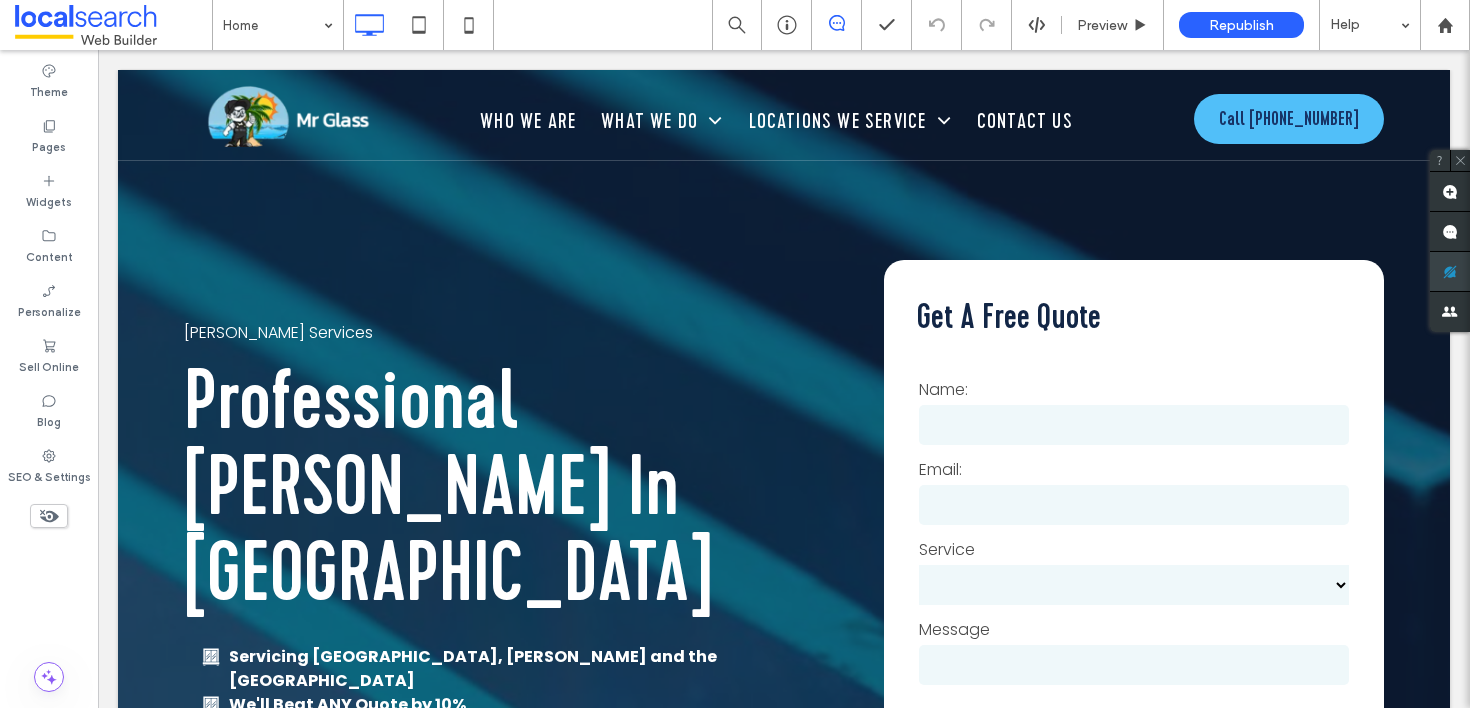 click at bounding box center (1450, 271) 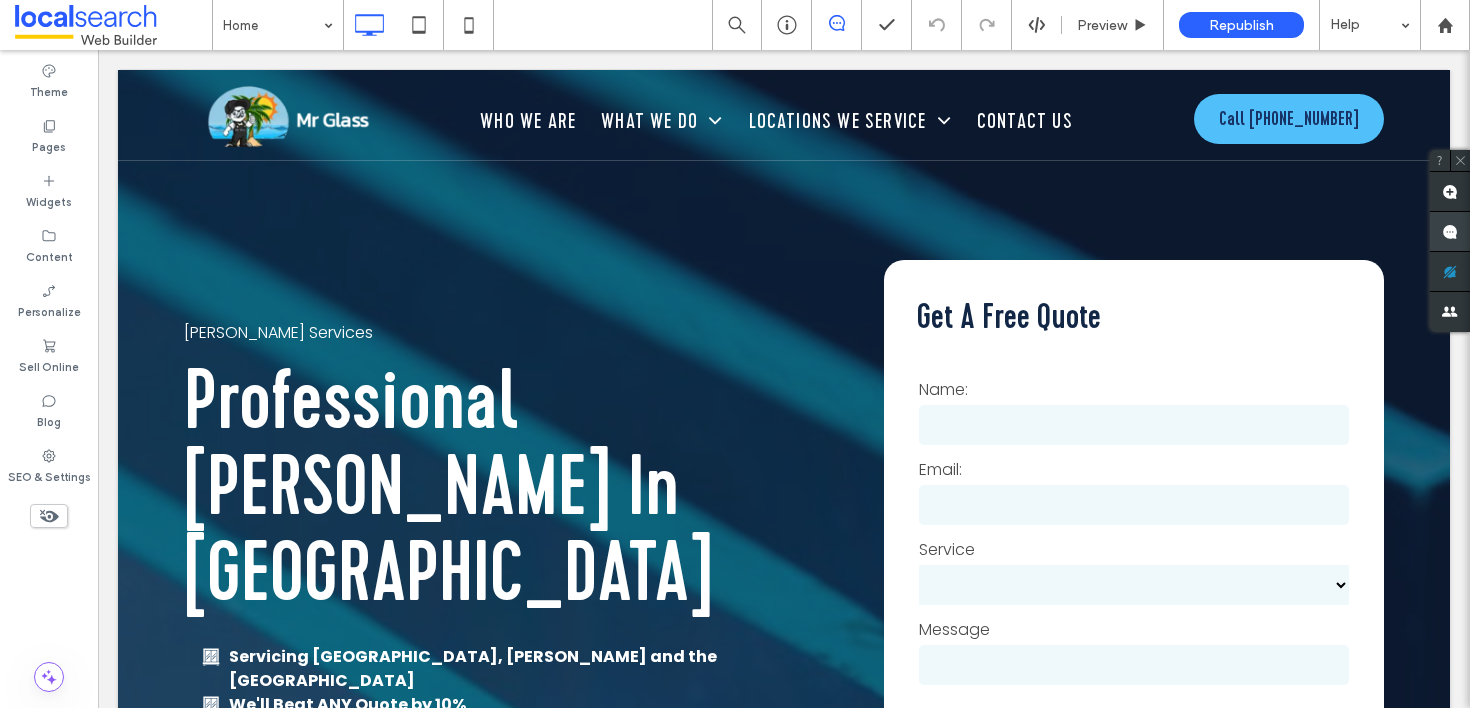 click 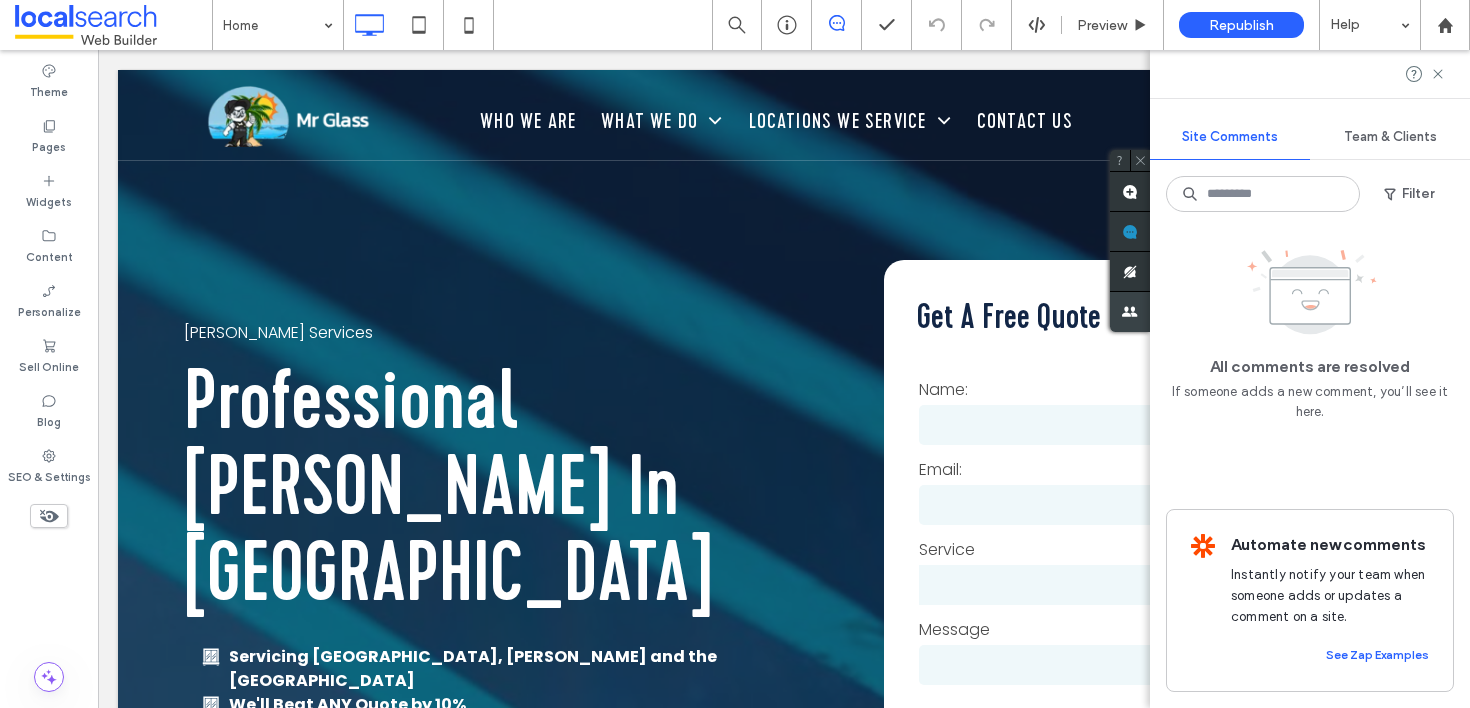 click at bounding box center [1130, 312] 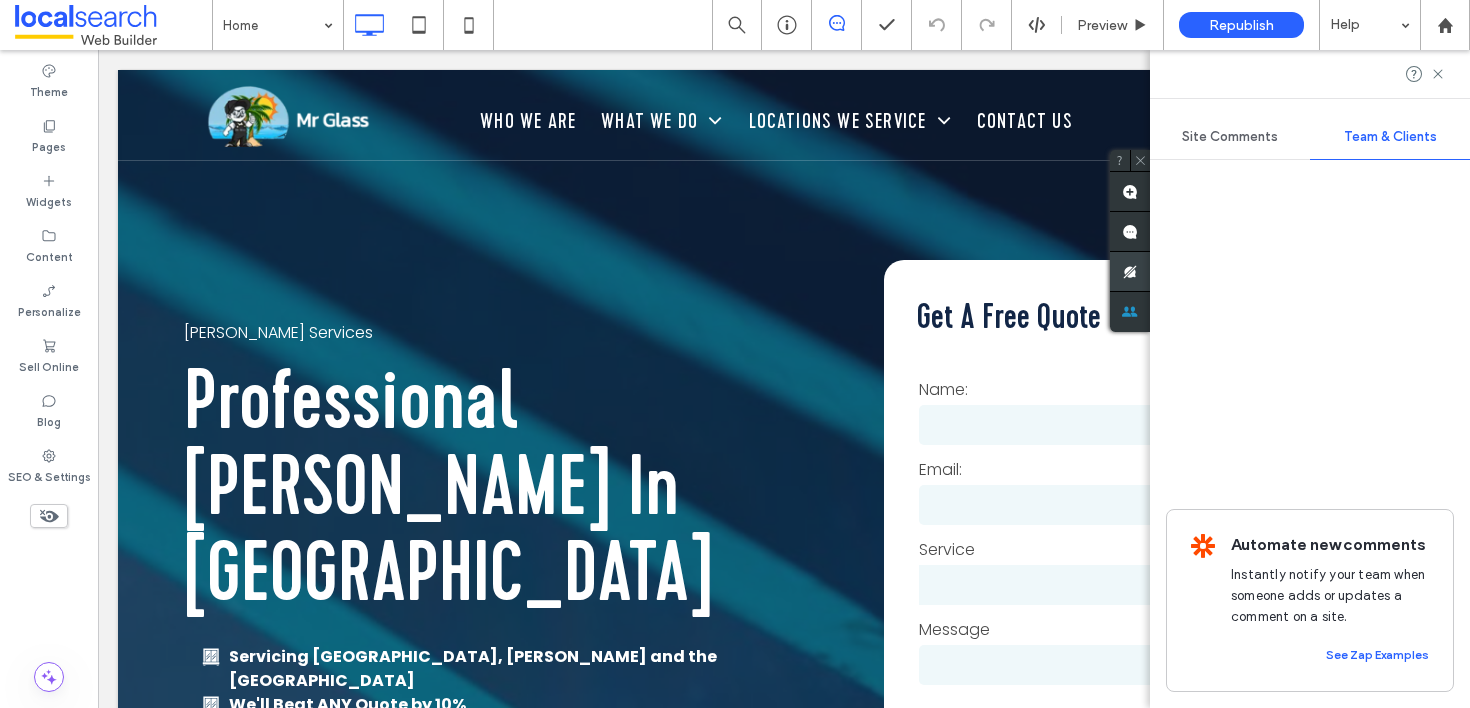 click at bounding box center (1130, 271) 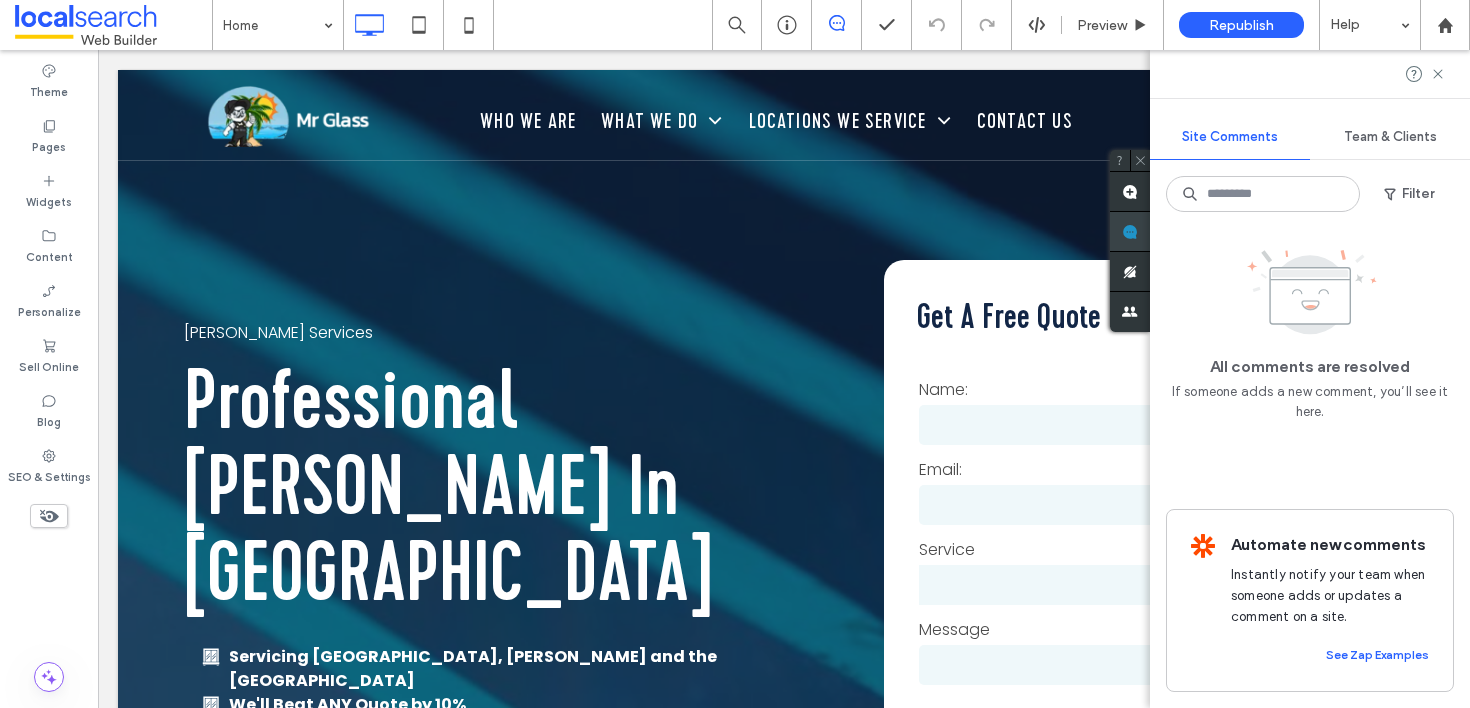 click at bounding box center [1130, 231] 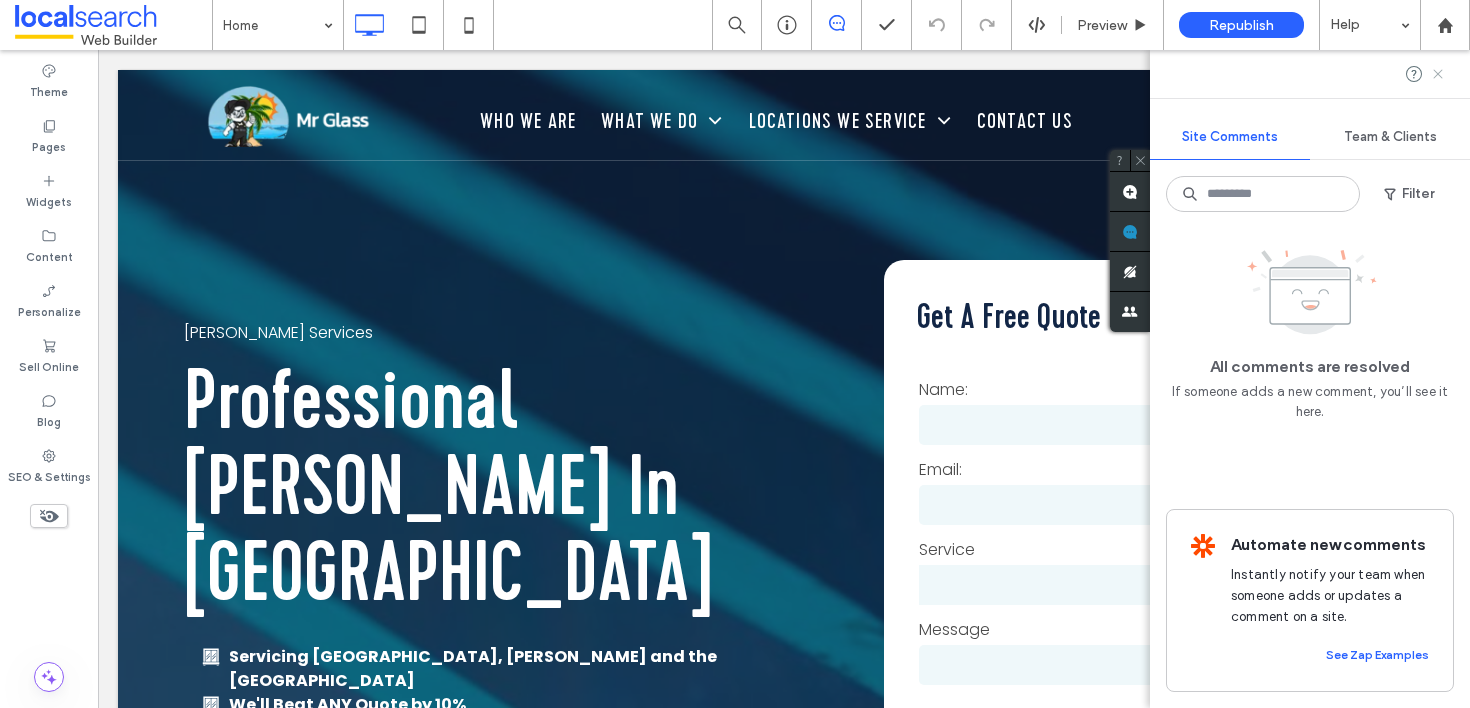 click 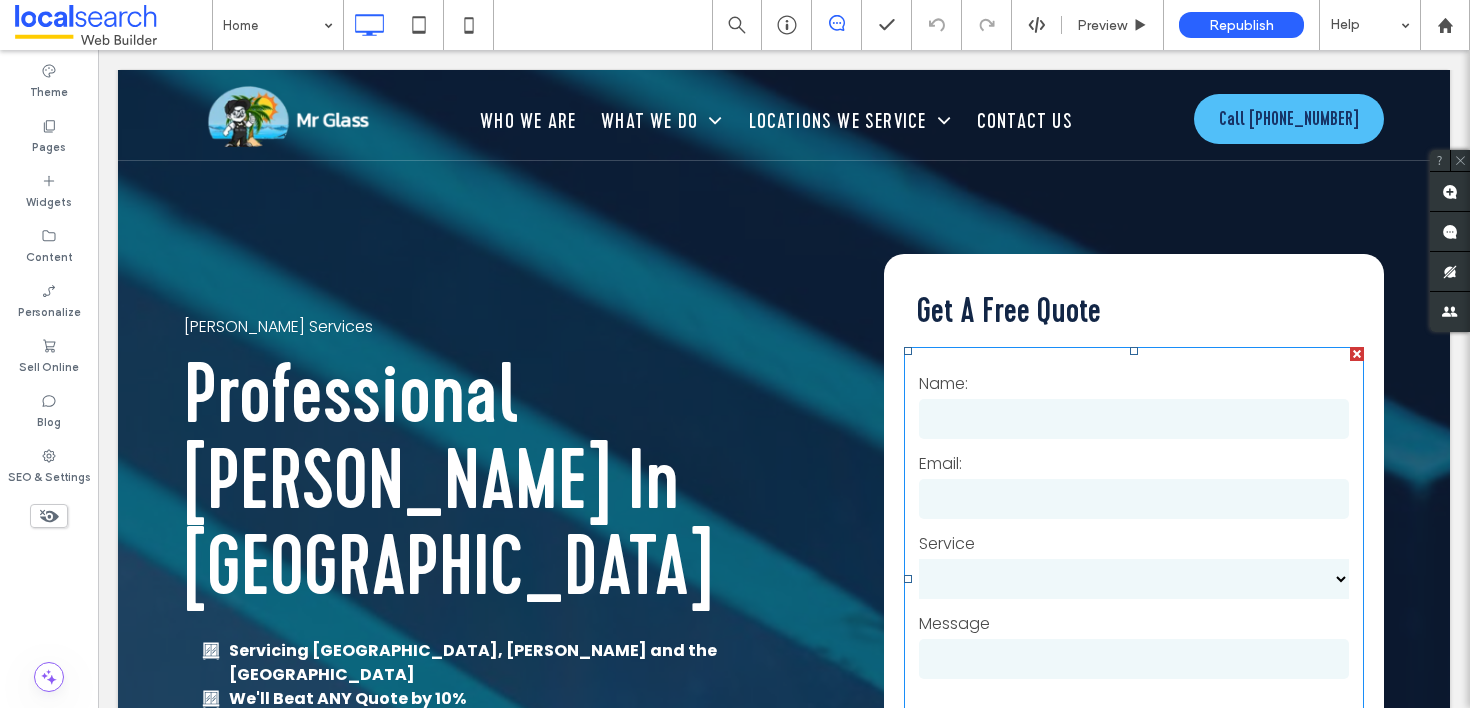 scroll, scrollTop: 0, scrollLeft: 0, axis: both 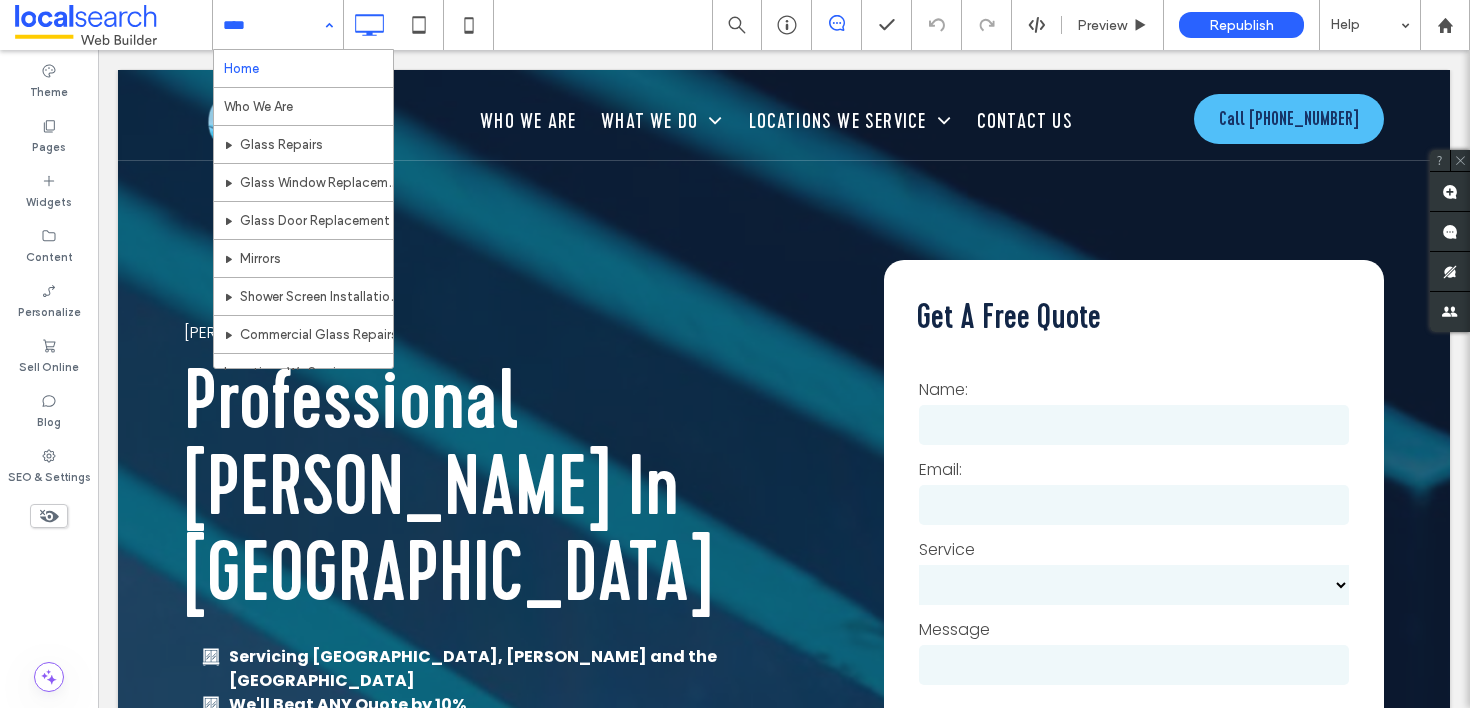 click at bounding box center (273, 25) 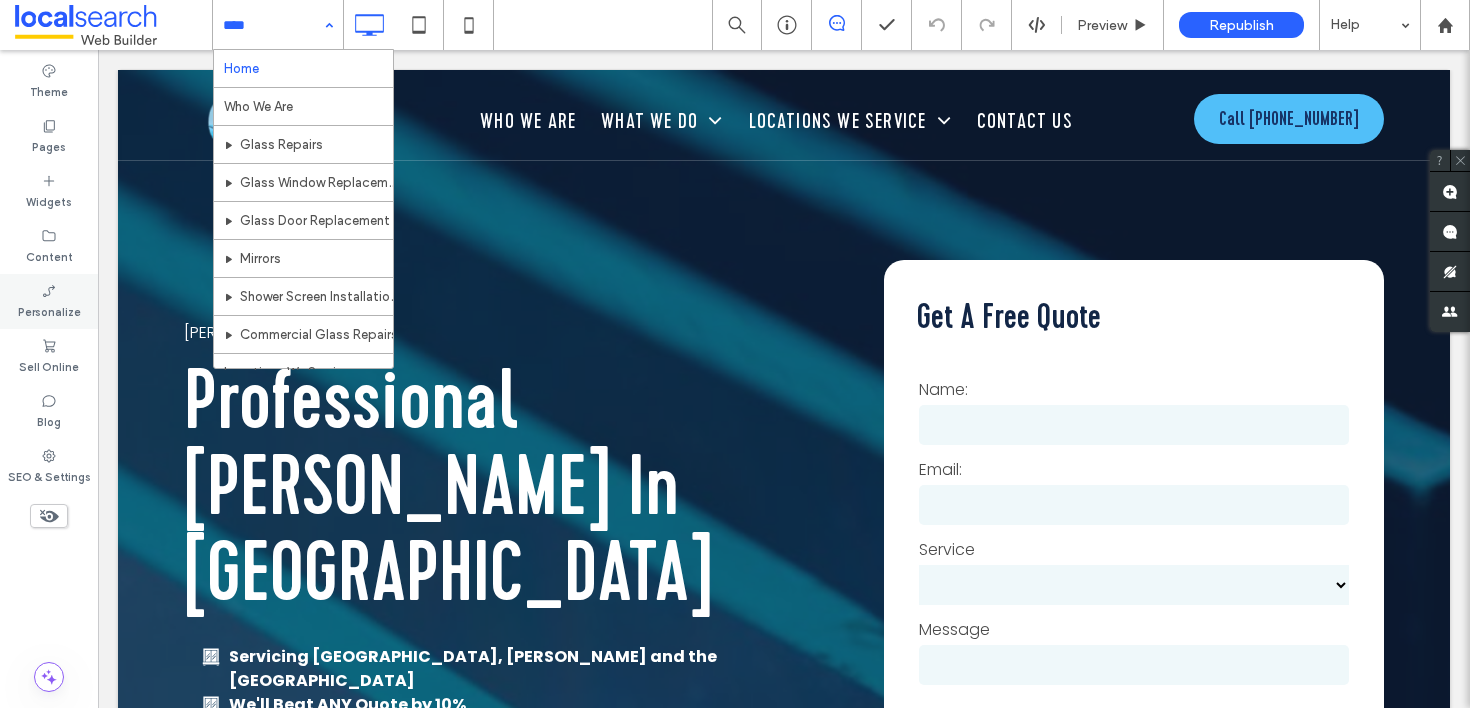 click 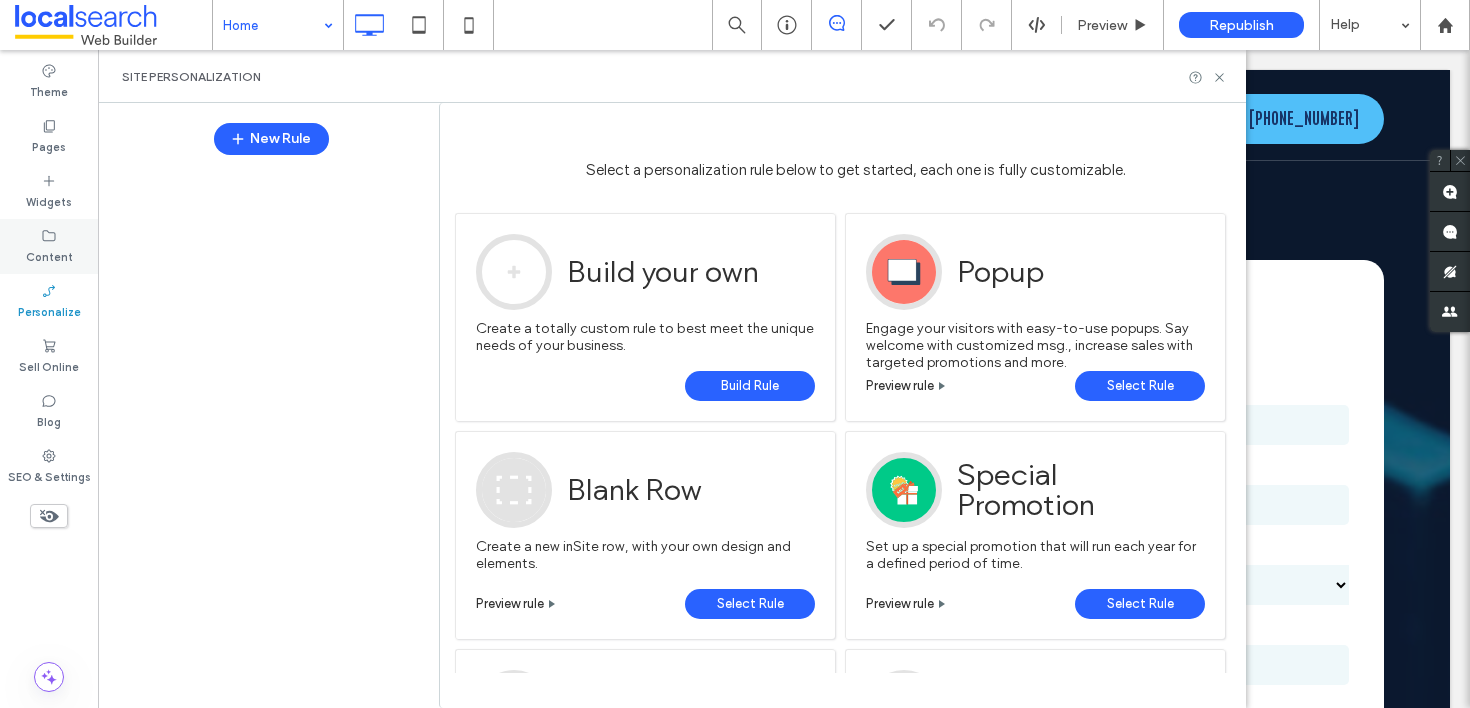 click on "Content" at bounding box center [49, 255] 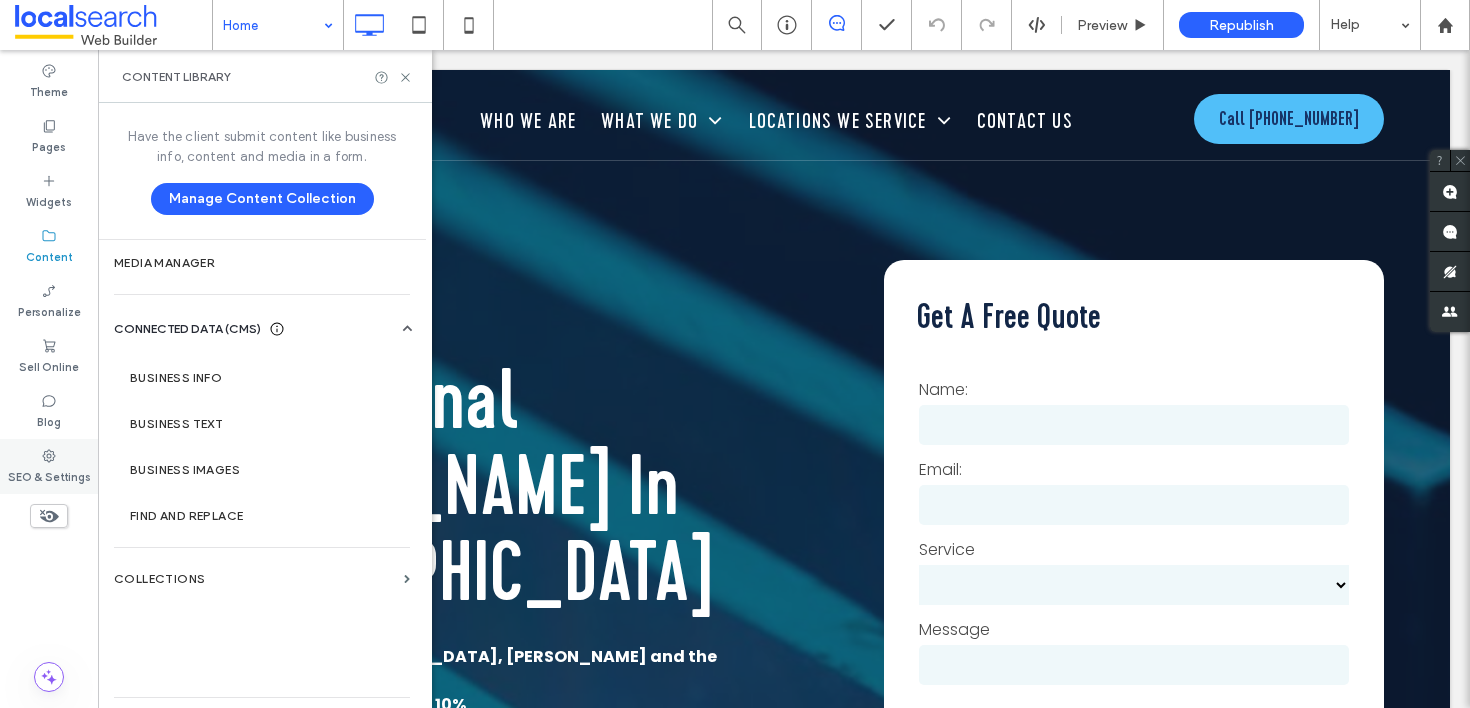 click on "SEO & Settings" at bounding box center (49, 475) 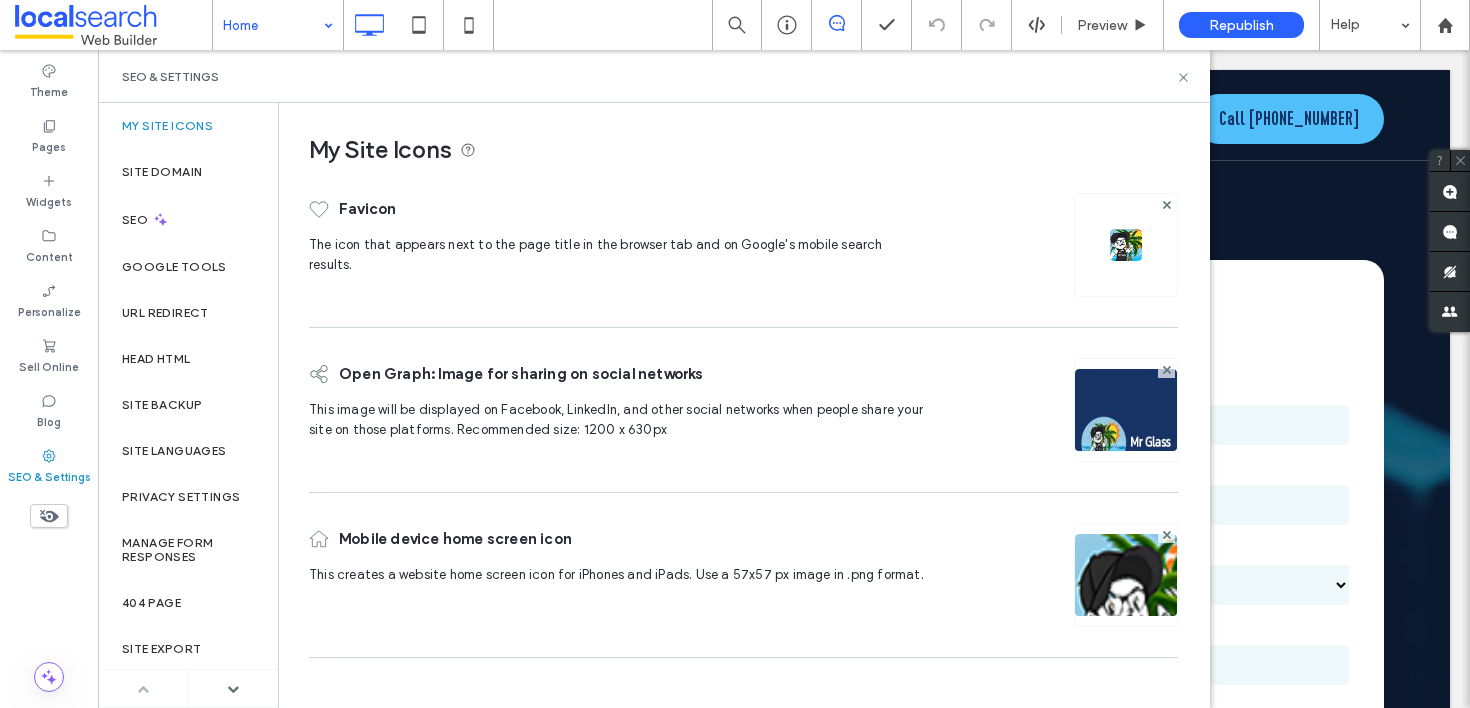 click 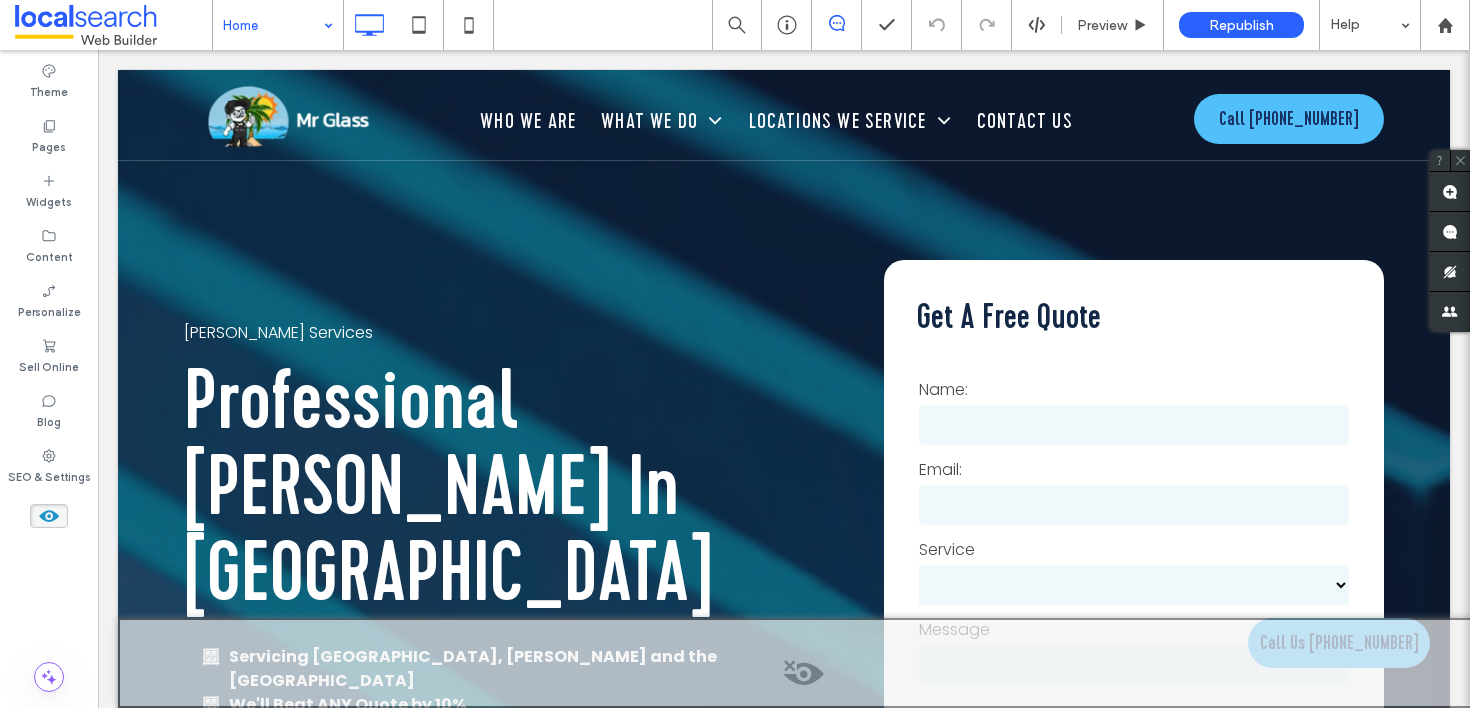click 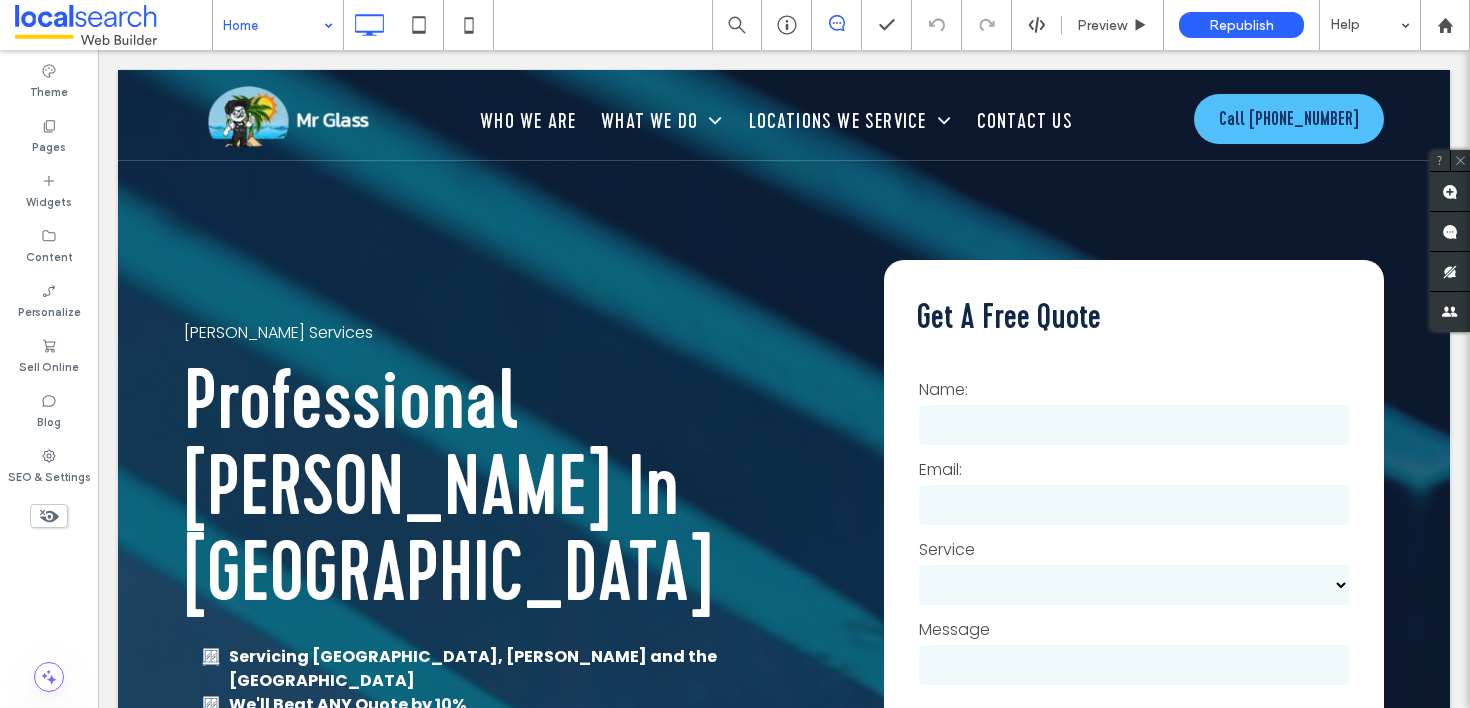 click 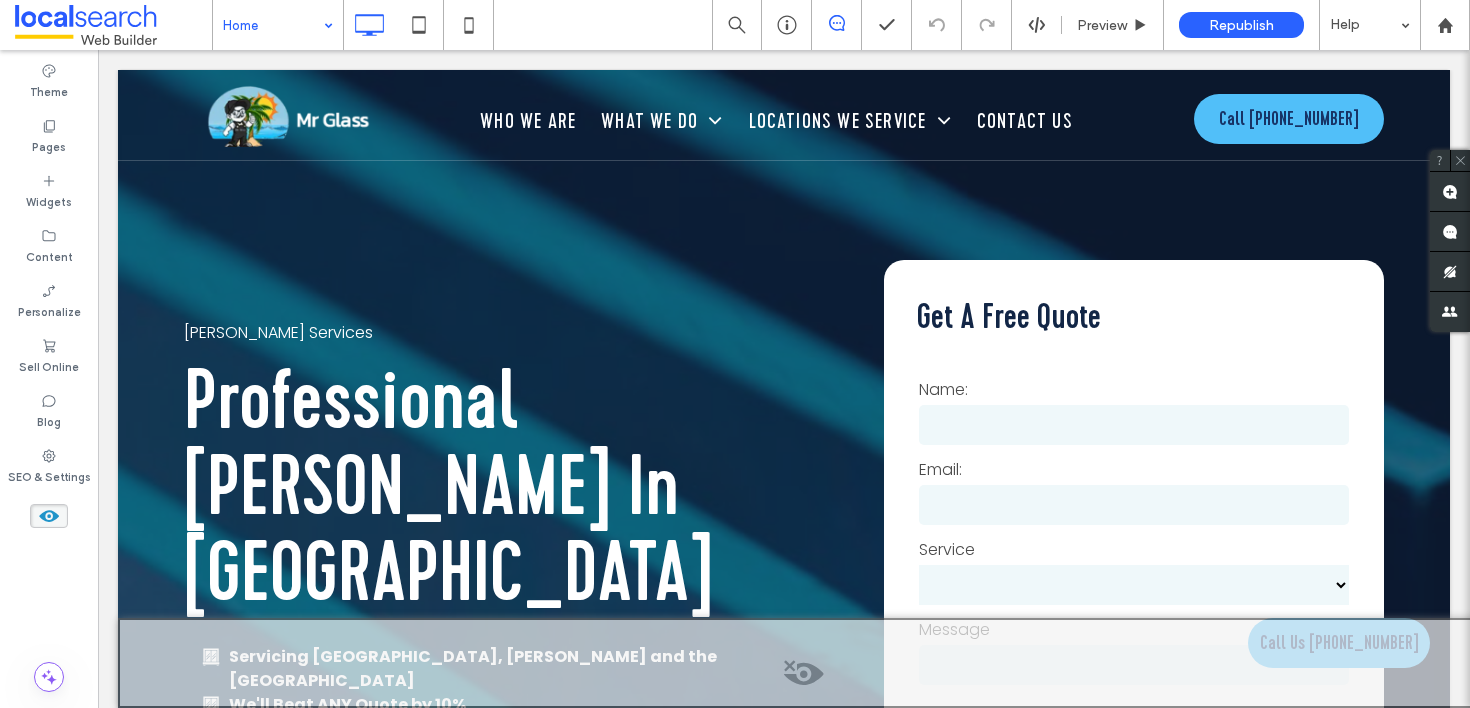 click 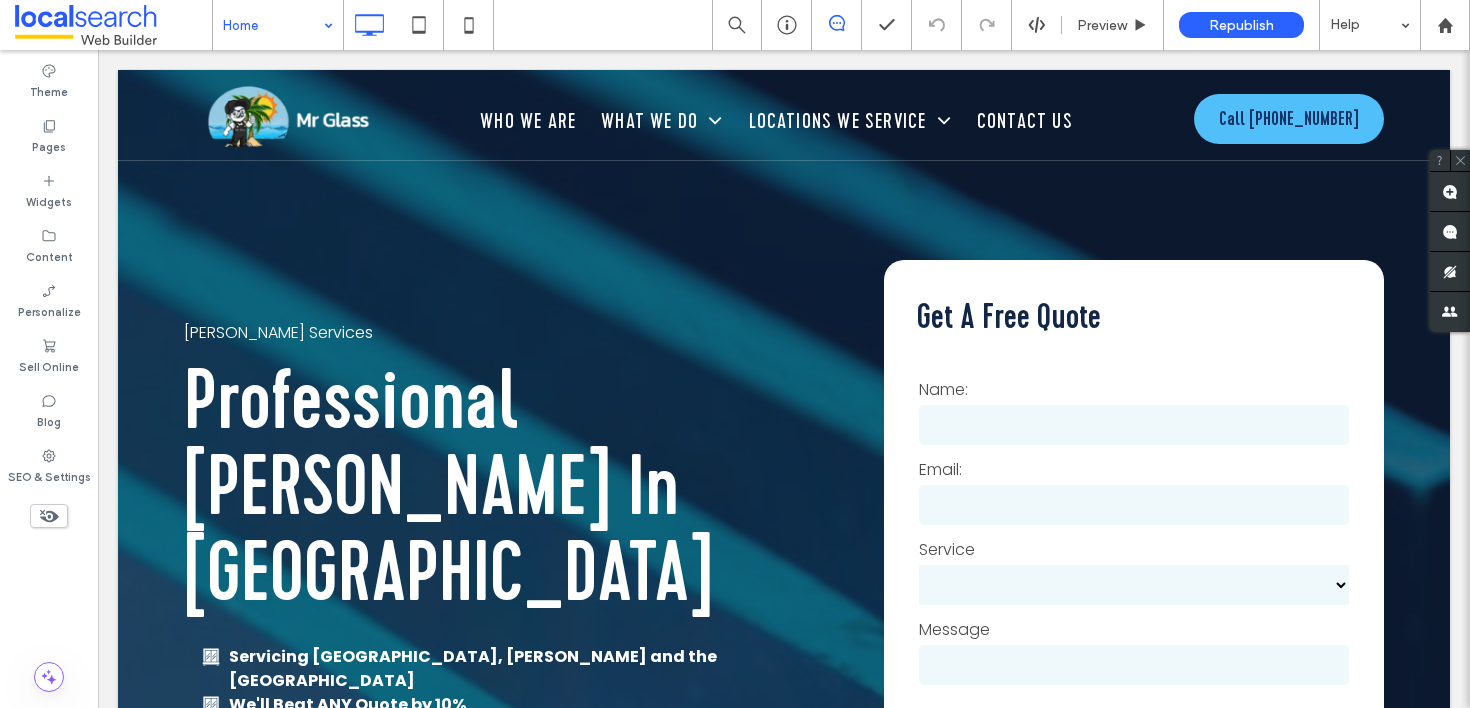 click 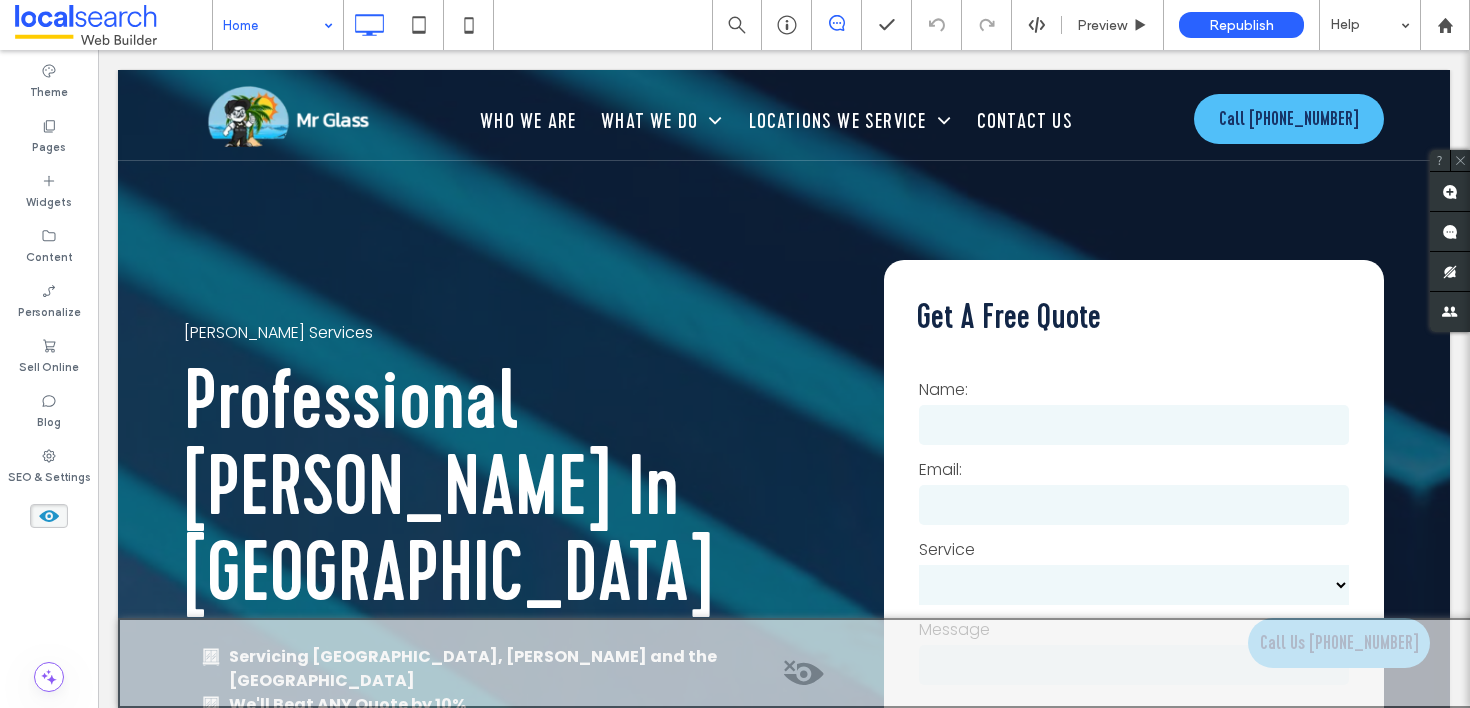 click 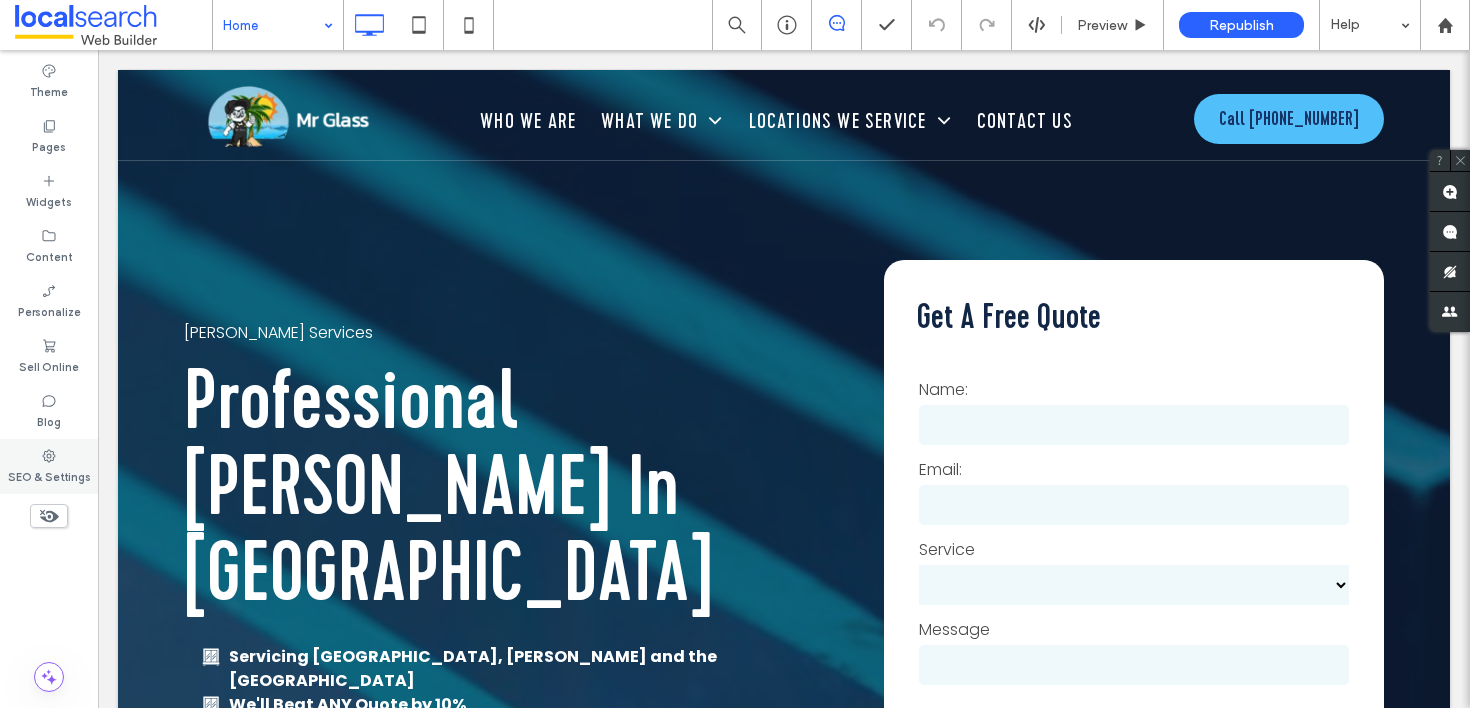 click on "SEO & Settings" at bounding box center (49, 466) 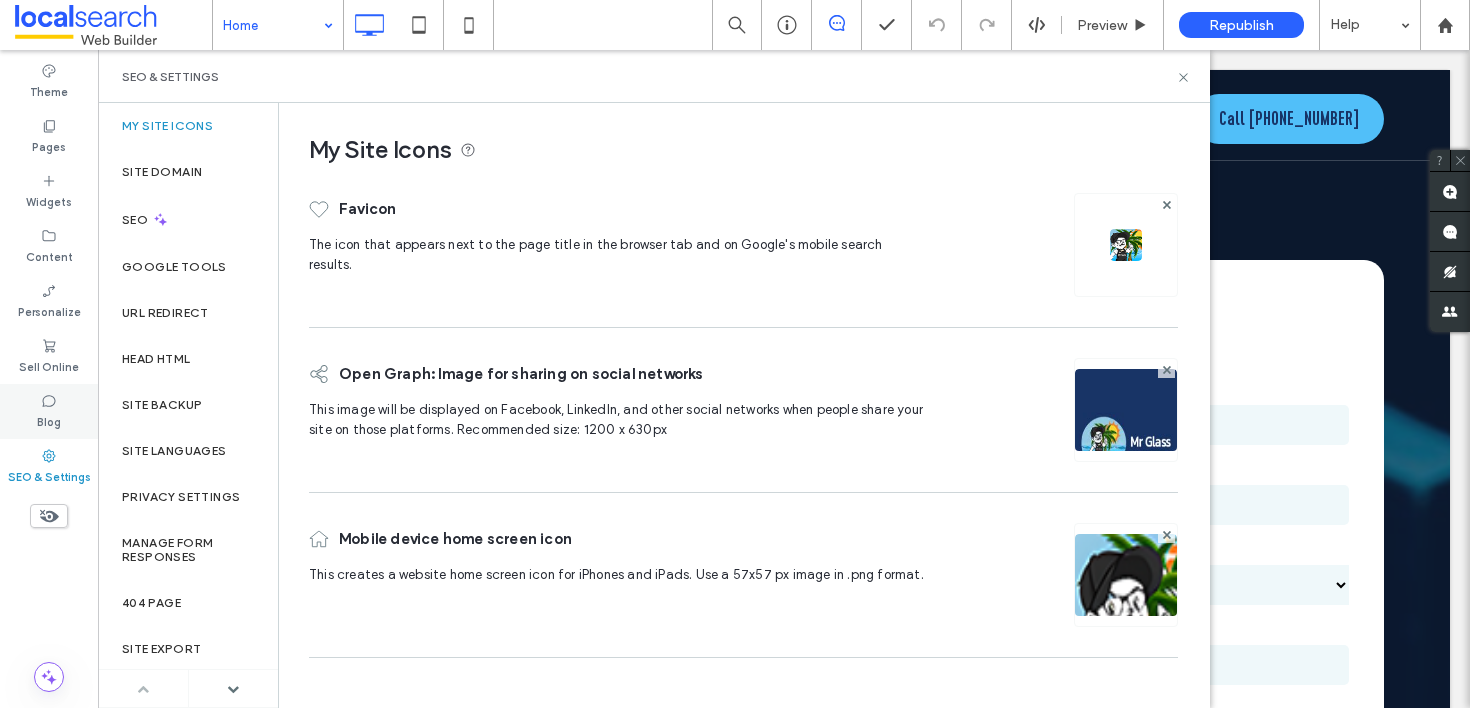 click 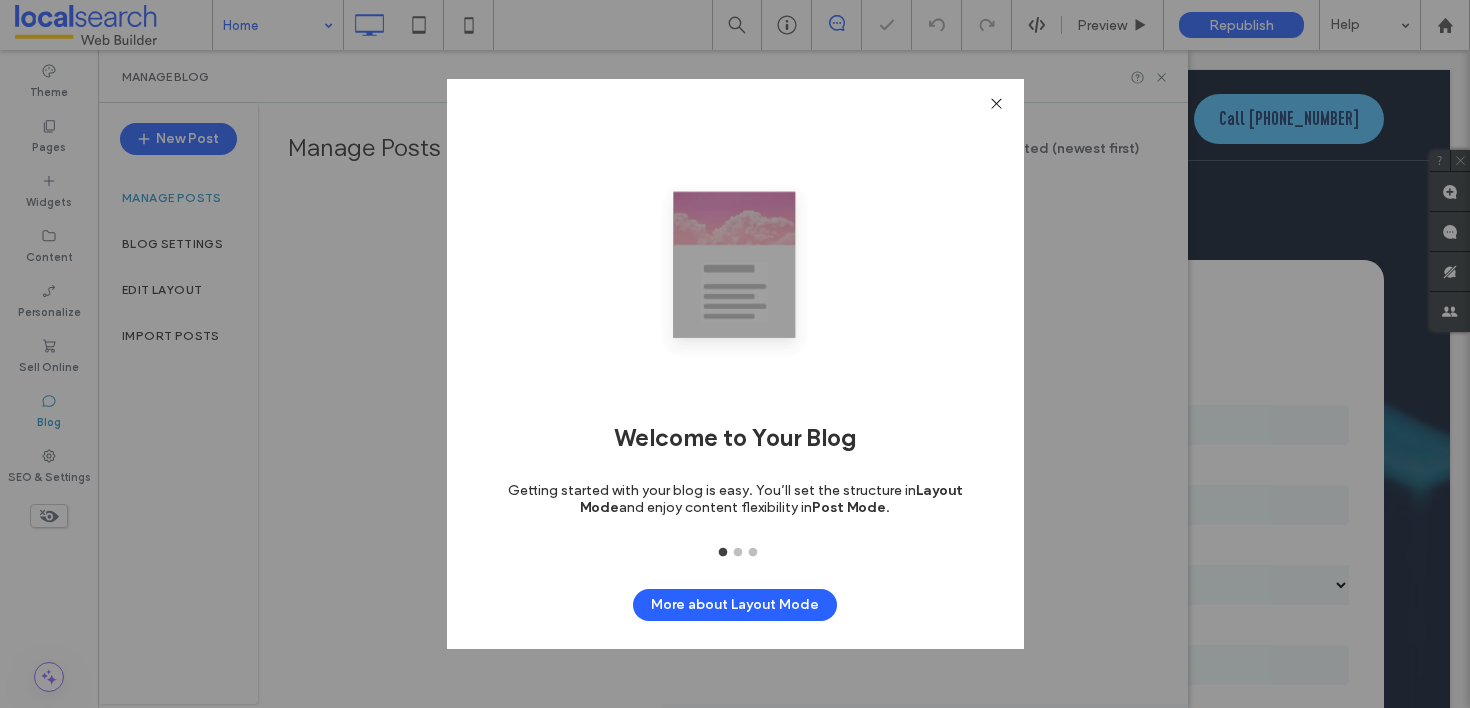 click 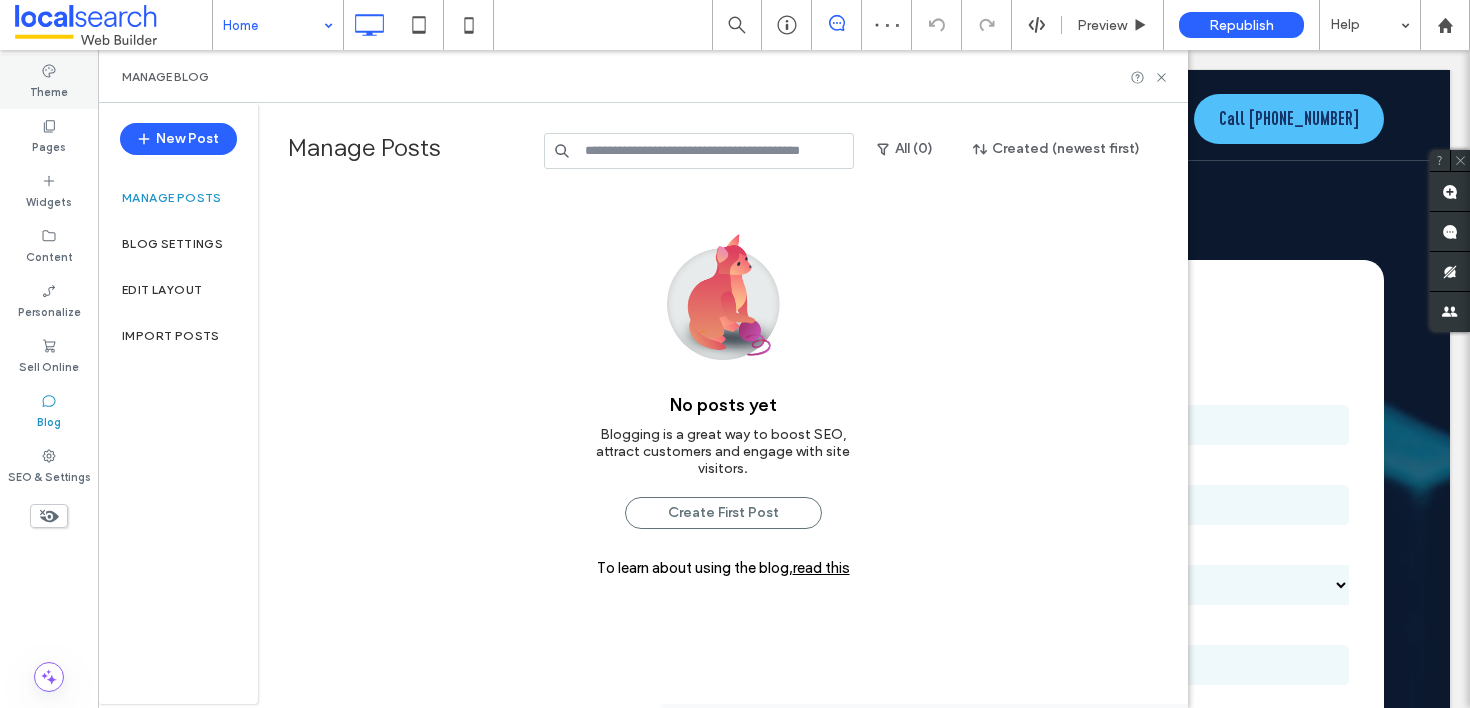 click on "Theme" at bounding box center (49, 90) 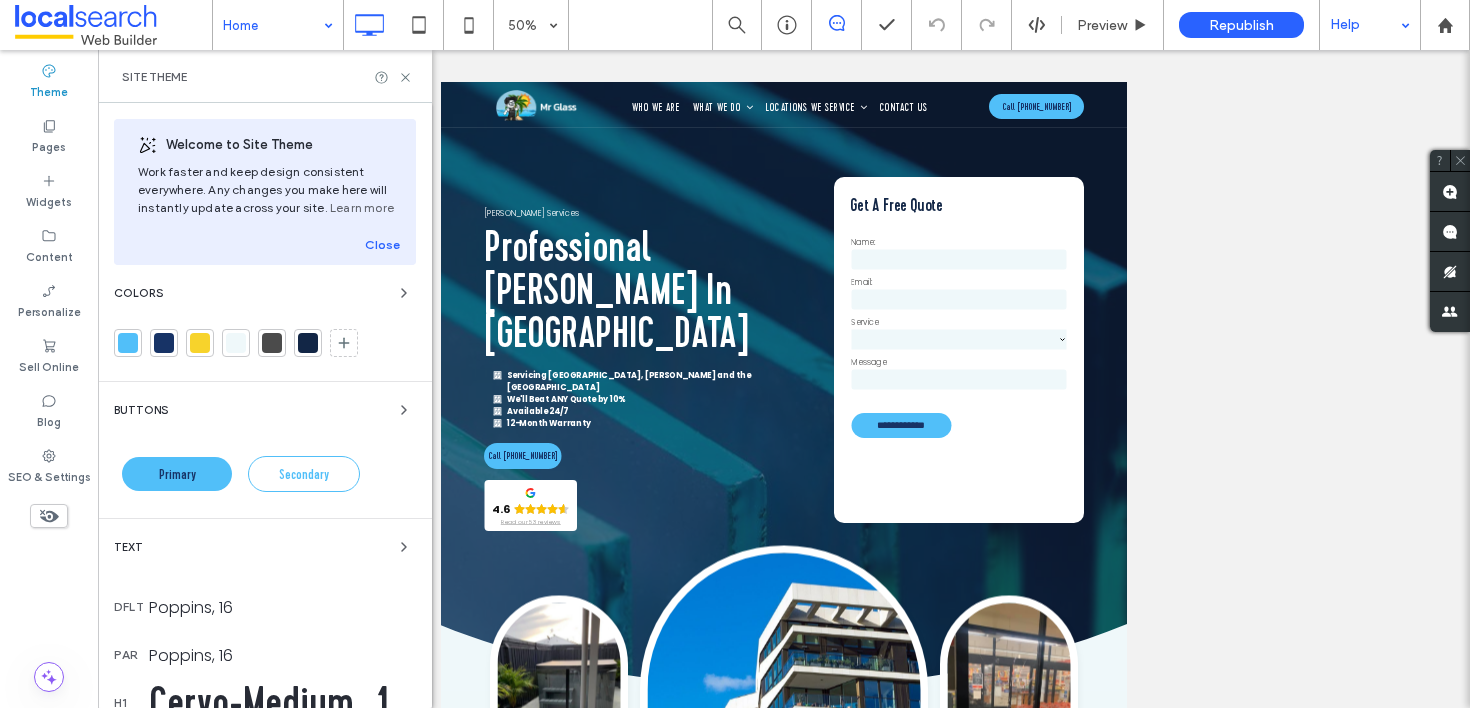 click on "Help" at bounding box center [1370, 25] 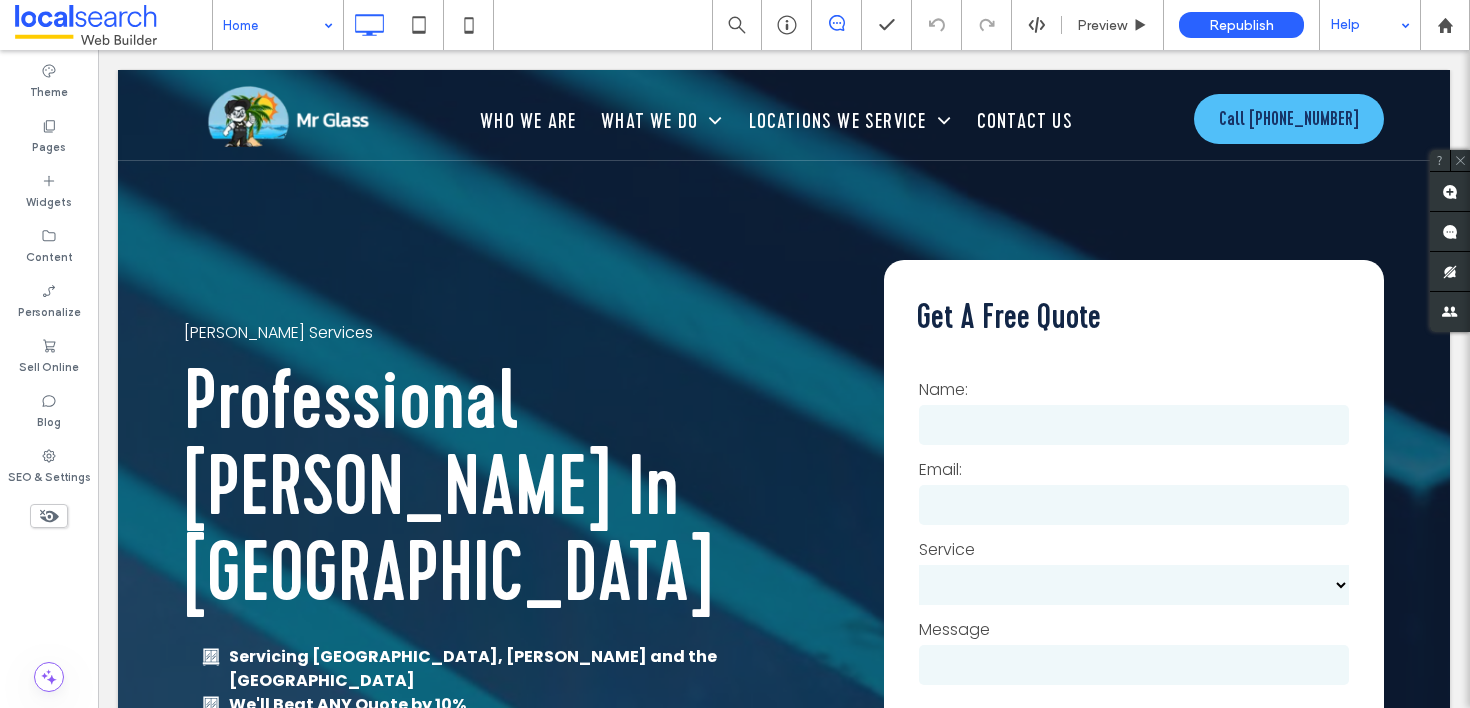 click on "Help" at bounding box center (1370, 25) 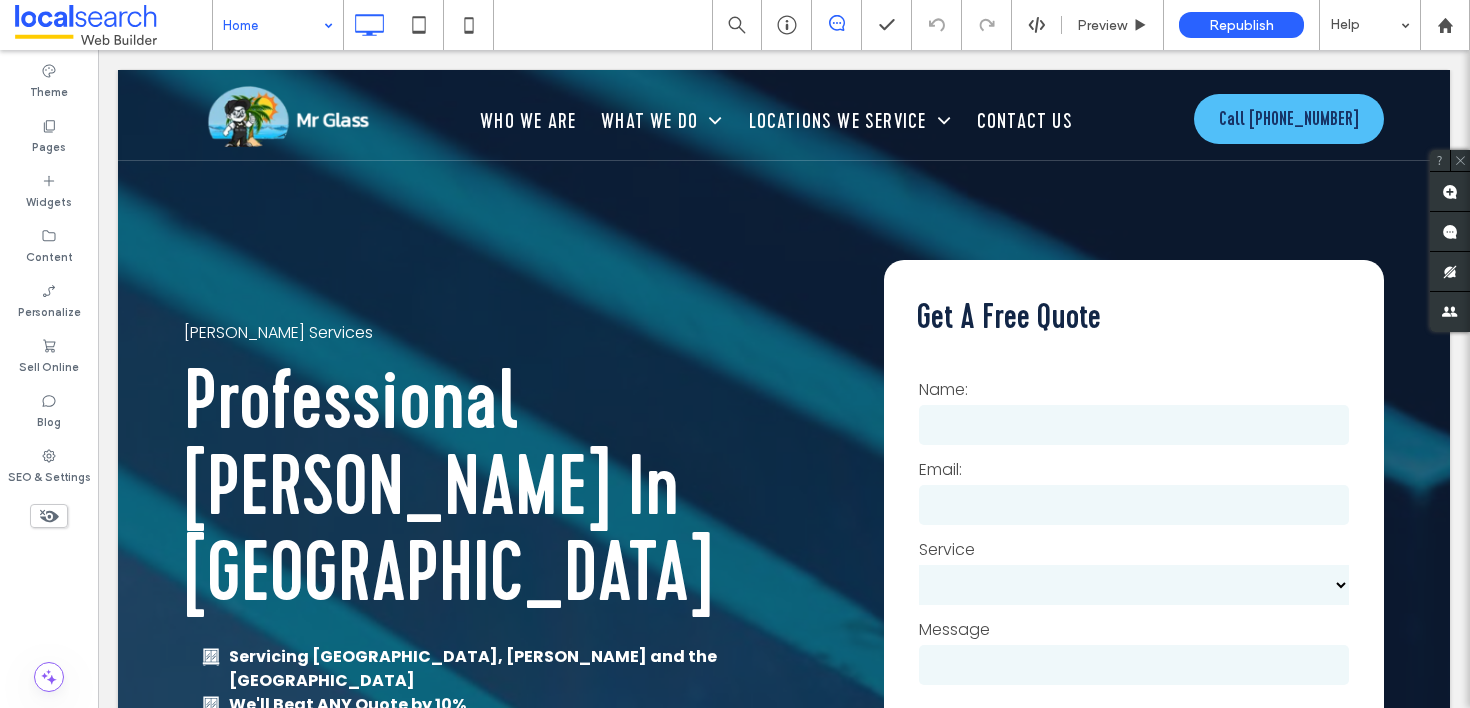 click on "Click To Paste
Row
Who We Are
What We Do
Glass Repairs
Glass Window Replacement
Glass Door Replacement
Mirrors
Shower Screen Installations
Commercial Glass Repairs
Locations We Service
[GEOGRAPHIC_DATA]
[GEOGRAPHIC_DATA]
[GEOGRAPHIC_DATA]
[GEOGRAPHIC_DATA]
[PERSON_NAME][GEOGRAPHIC_DATA]
[GEOGRAPHIC_DATA]
Contact Us
Click To Paste
Row
Click To Paste
Row
Menu
Click To Paste
New Button
Click To Paste
Header
Click To Paste
Who We Are
What We Do
Glass Repairs" at bounding box center [784, 4779] 